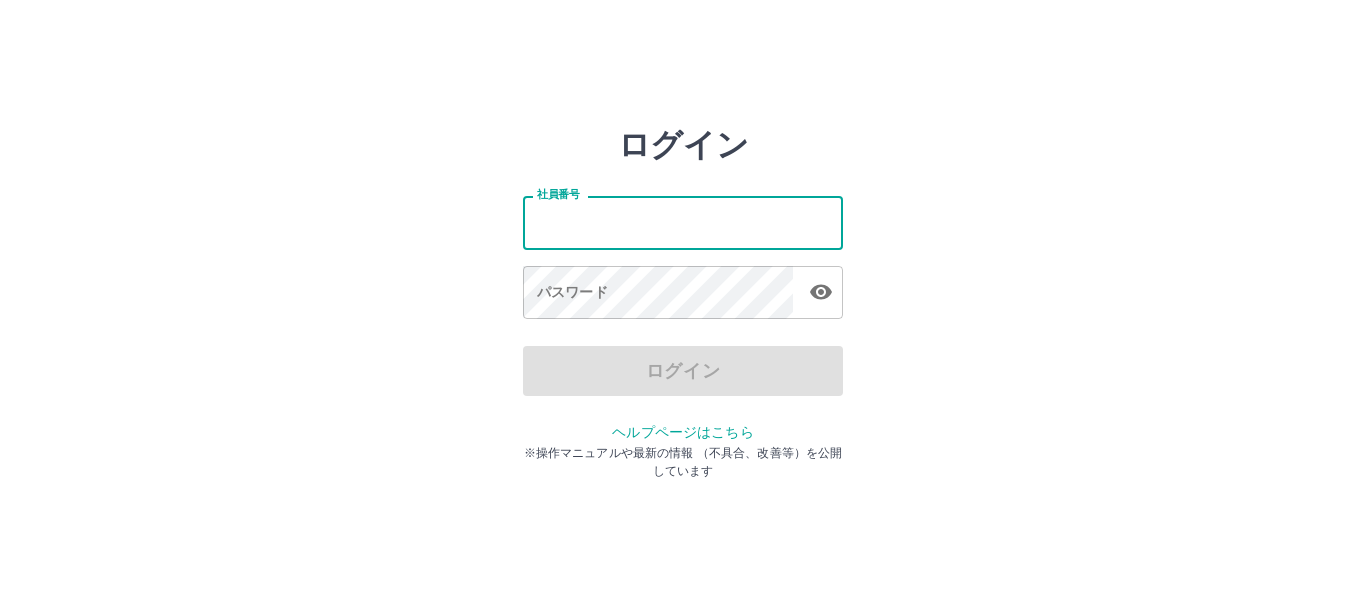 scroll, scrollTop: 0, scrollLeft: 0, axis: both 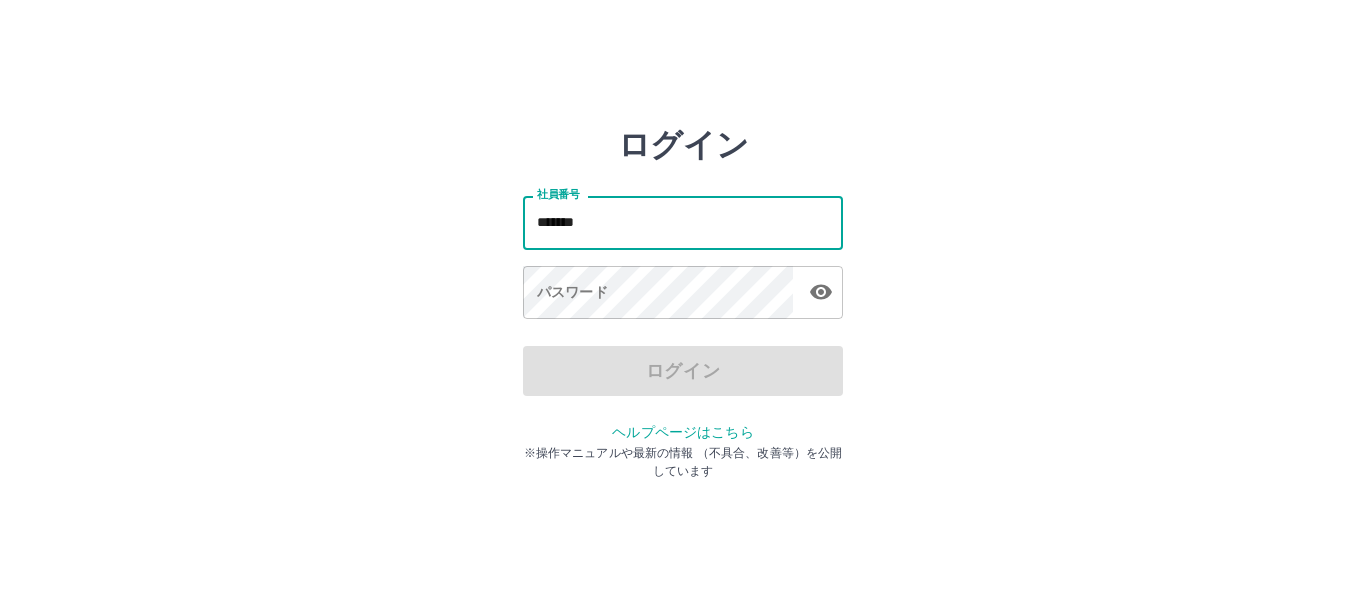 type on "*******" 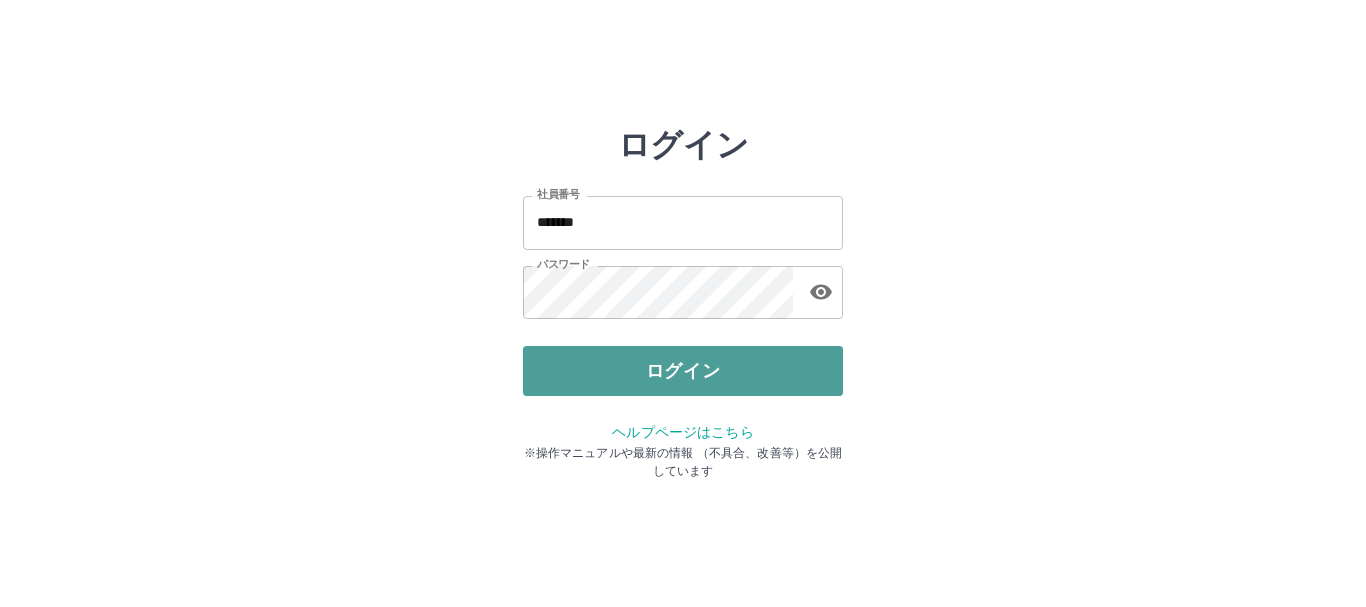 click on "ログイン" at bounding box center [683, 371] 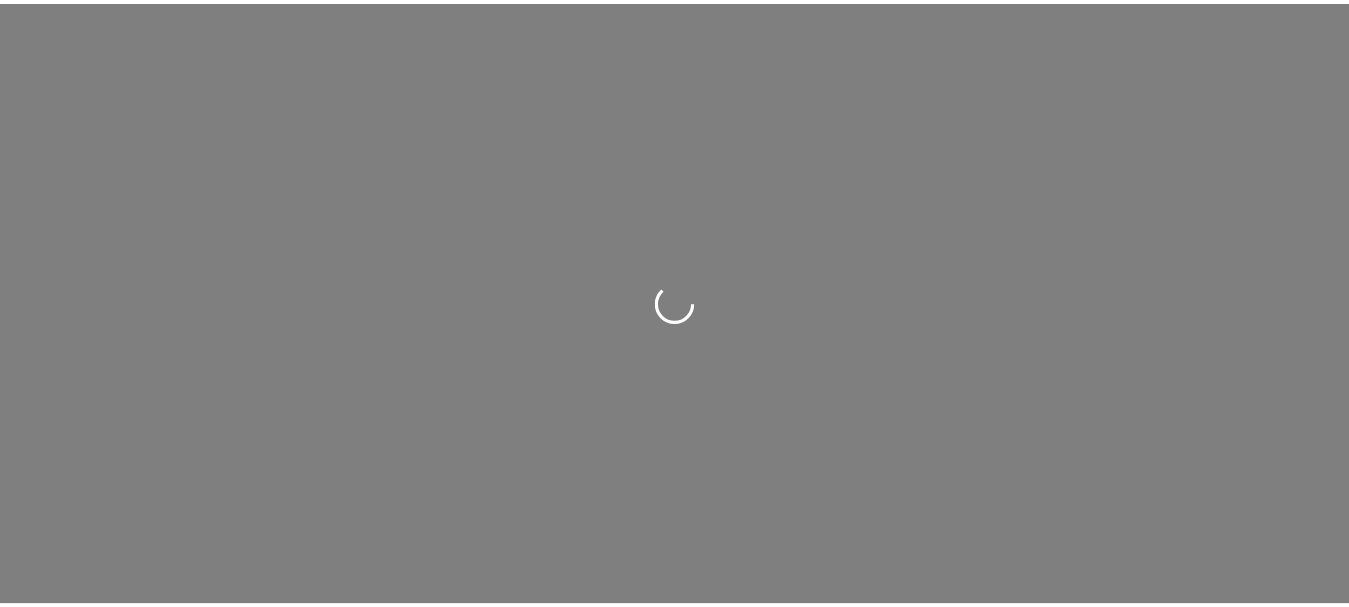 scroll, scrollTop: 0, scrollLeft: 0, axis: both 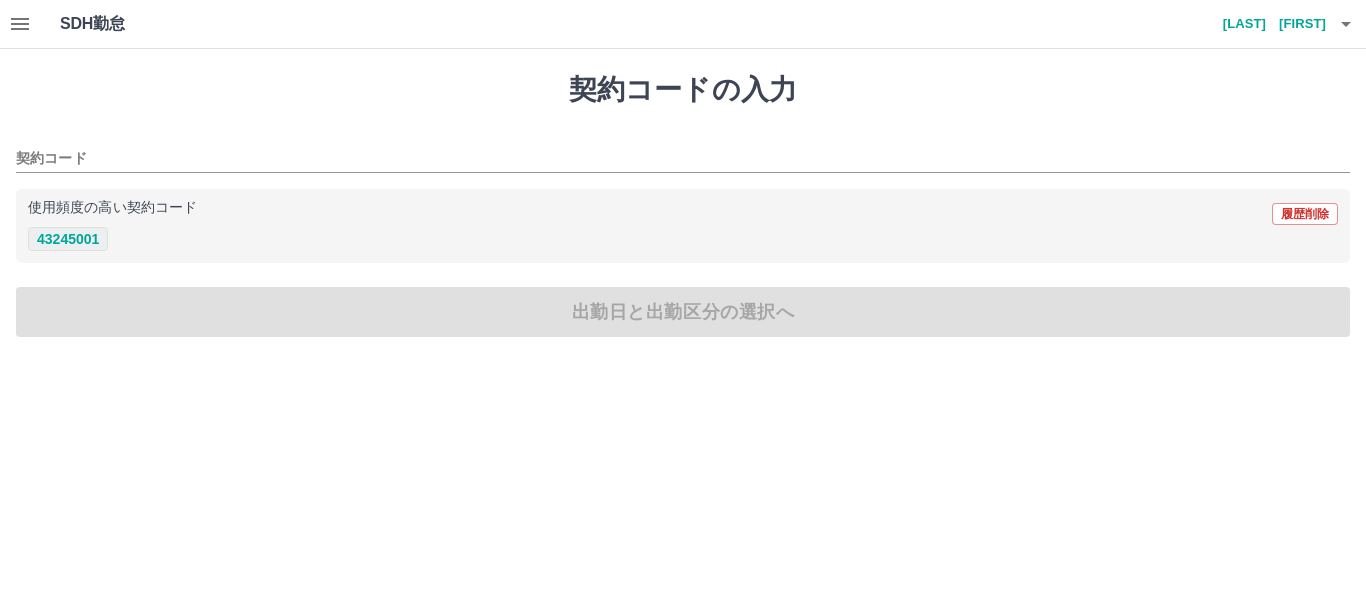 click on "43245001" at bounding box center (68, 239) 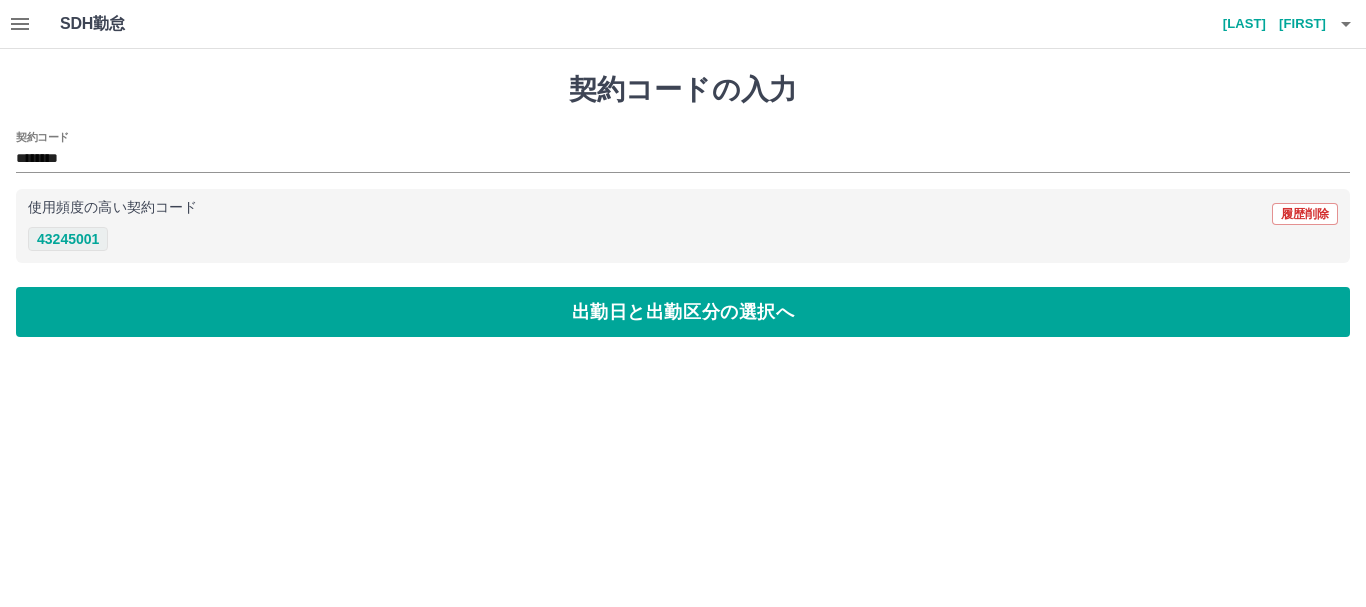 type on "********" 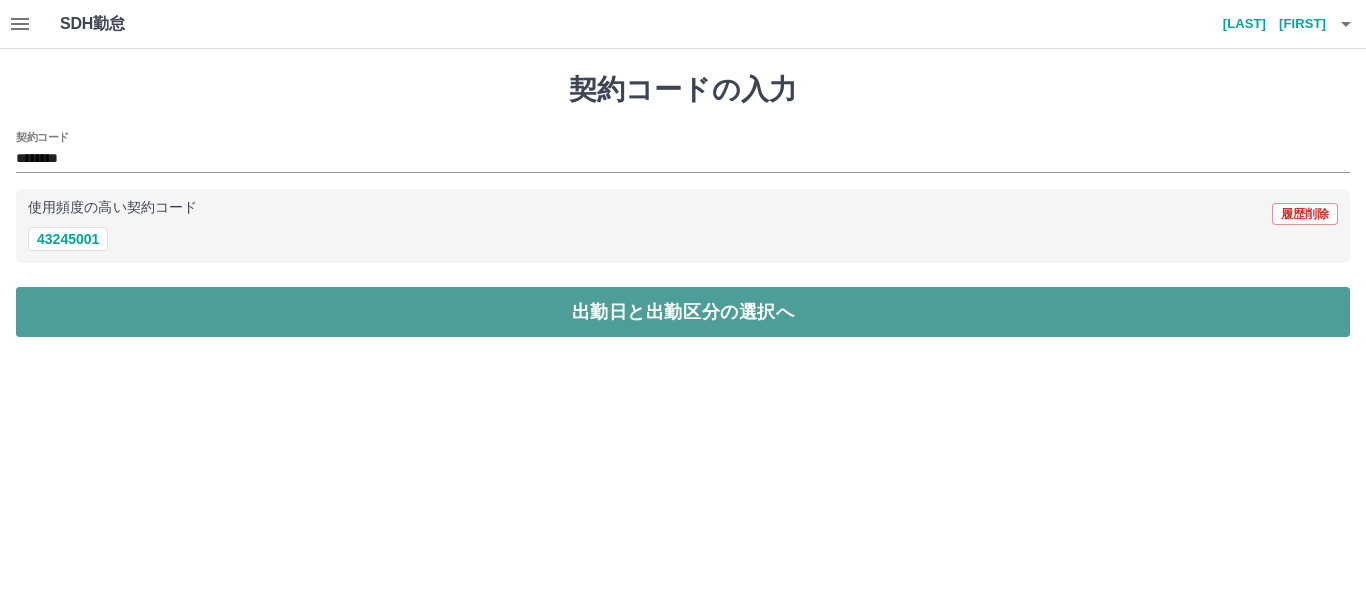 click on "出勤日と出勤区分の選択へ" at bounding box center [683, 312] 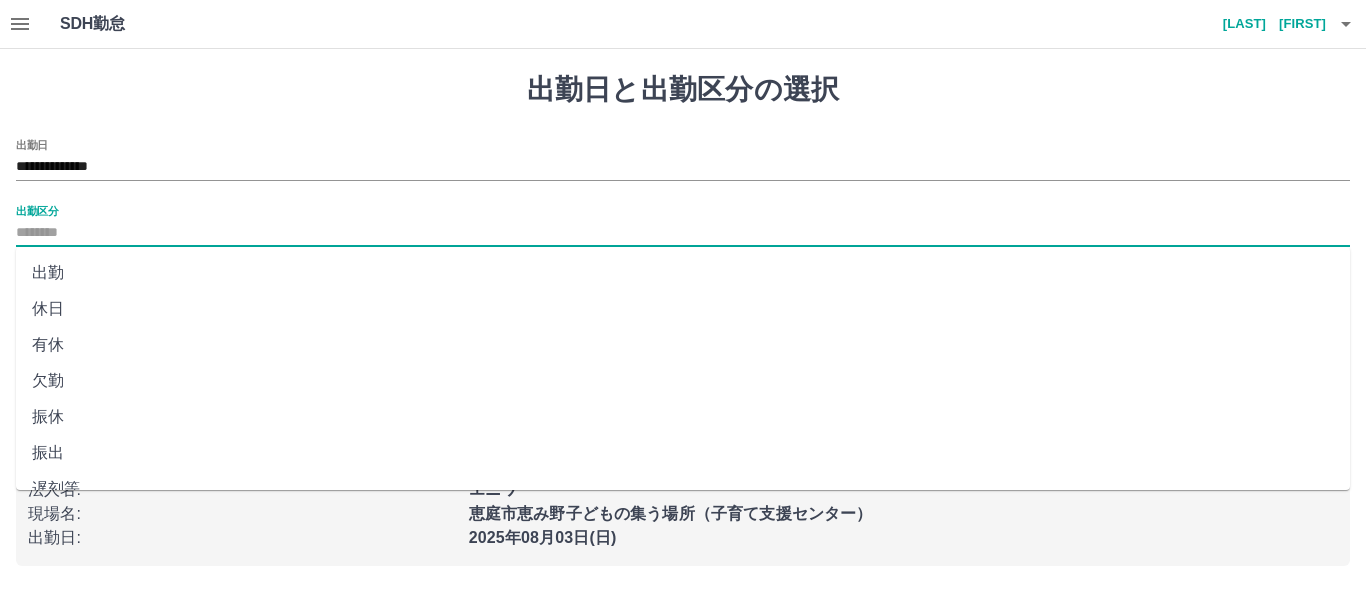 click on "出勤区分" at bounding box center [683, 233] 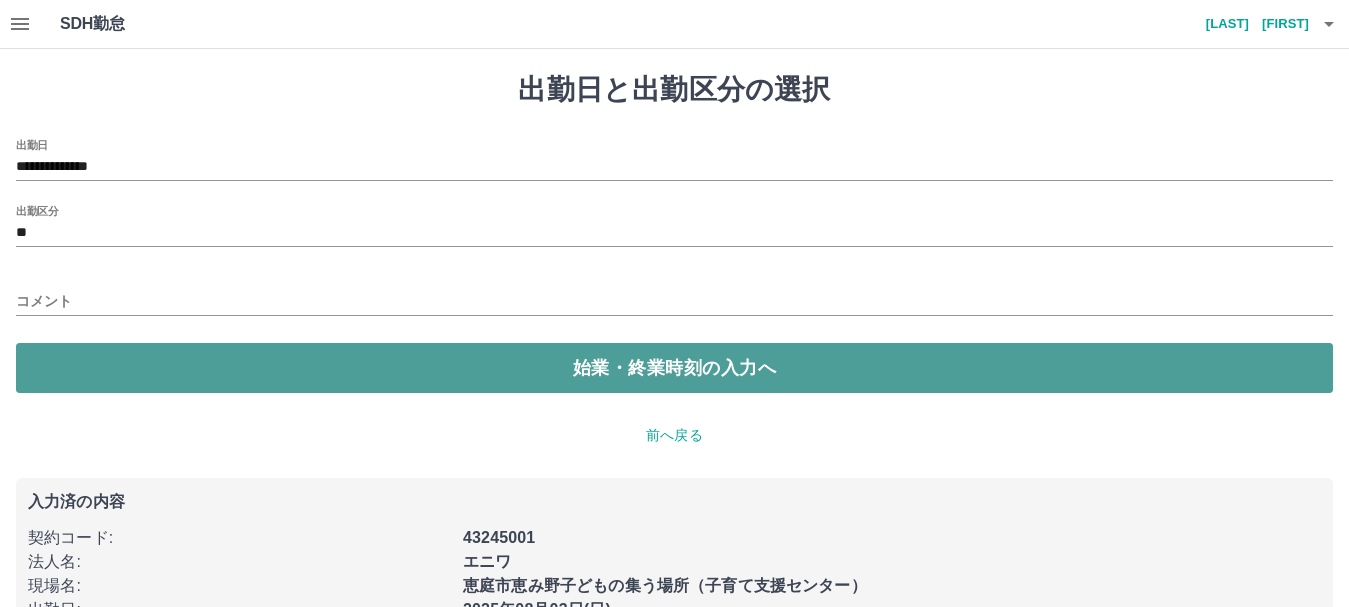 click on "始業・終業時刻の入力へ" at bounding box center (674, 368) 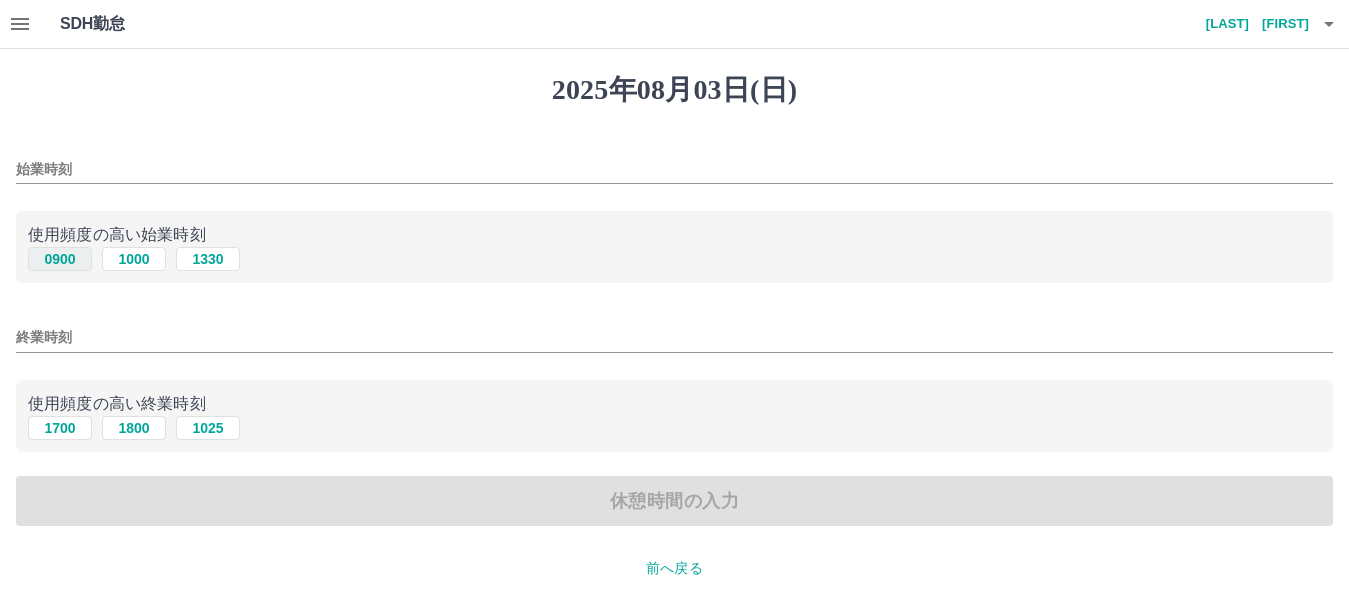 click on "0900" at bounding box center [60, 259] 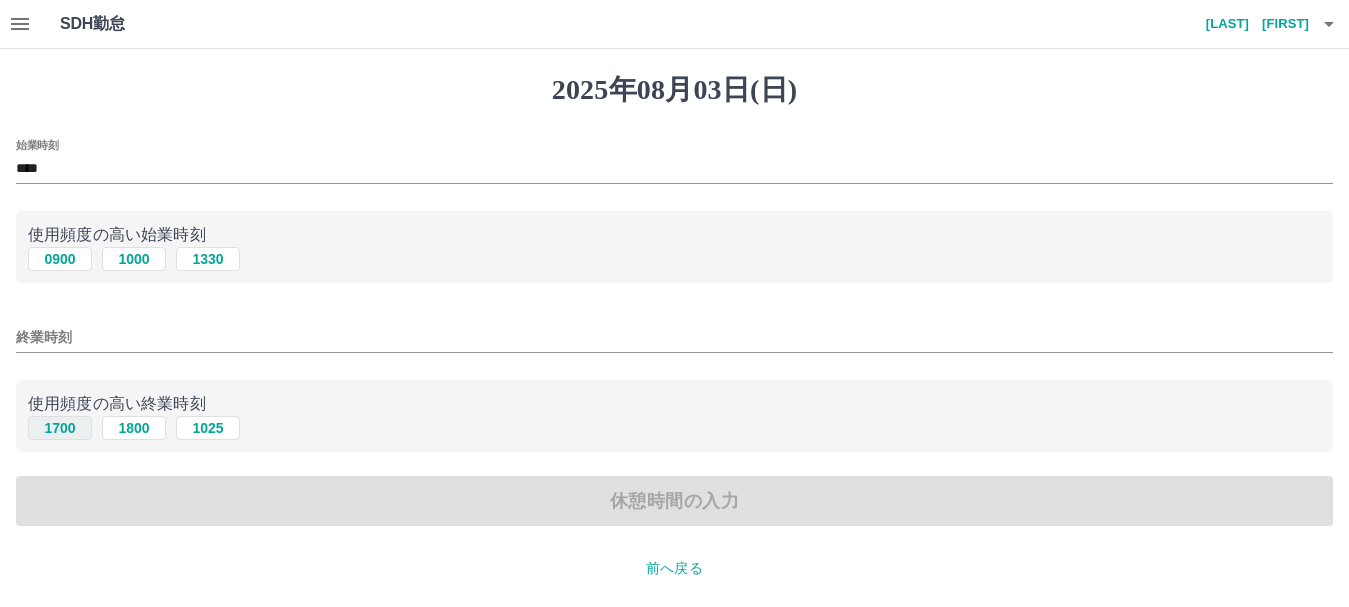 click on "1700" at bounding box center [60, 428] 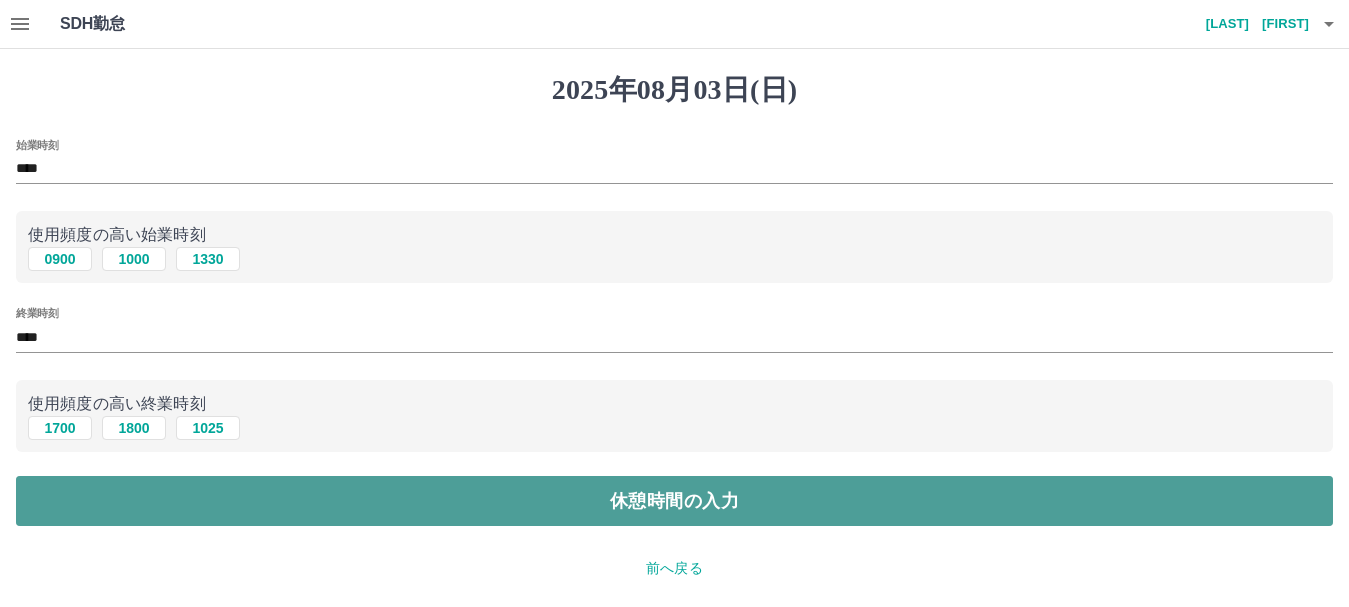 click on "休憩時間の入力" at bounding box center (674, 501) 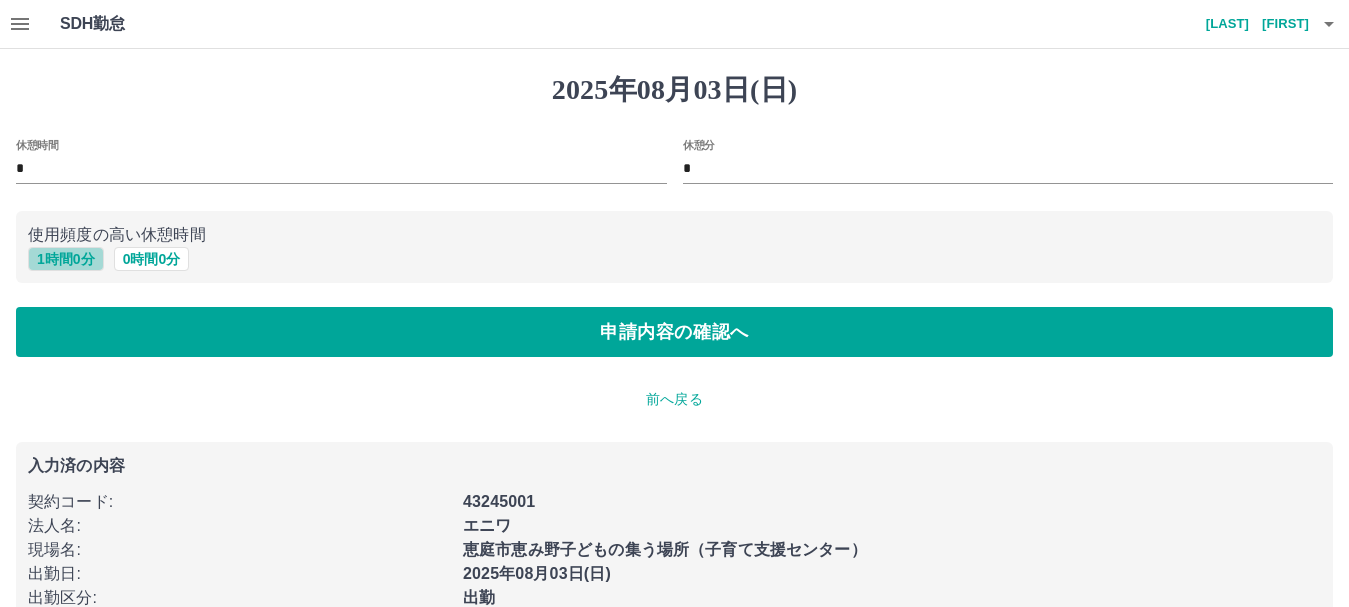 click on "1 時間 0 分" at bounding box center [66, 259] 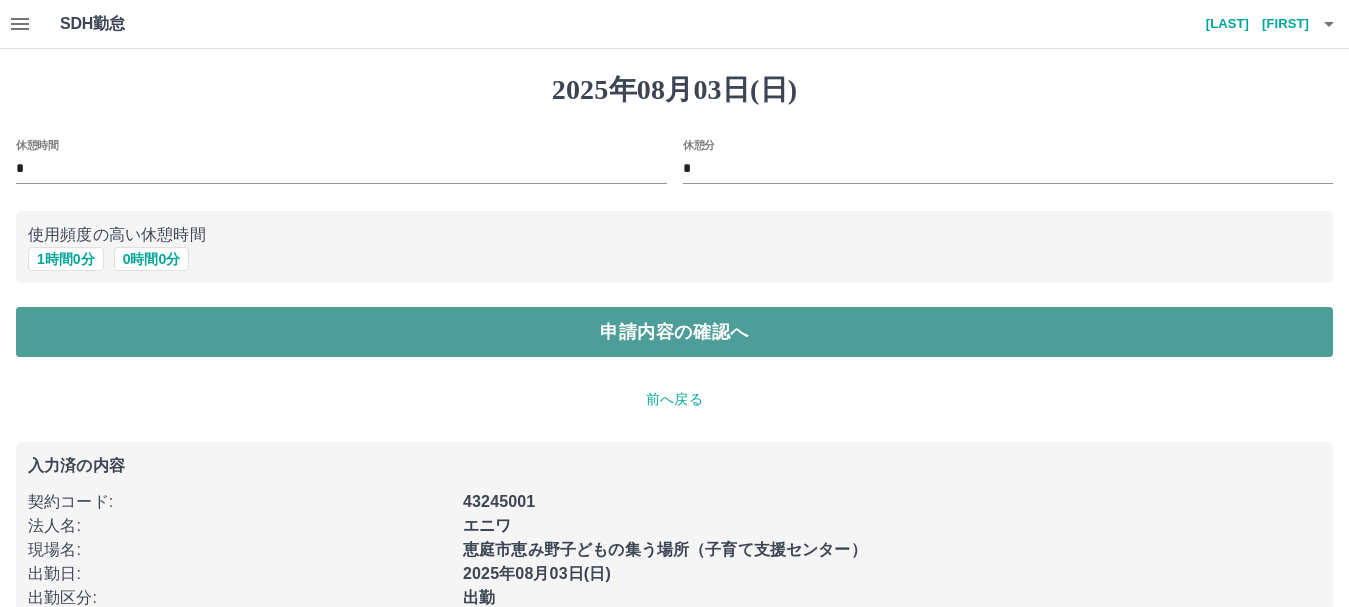 click on "申請内容の確認へ" at bounding box center (674, 332) 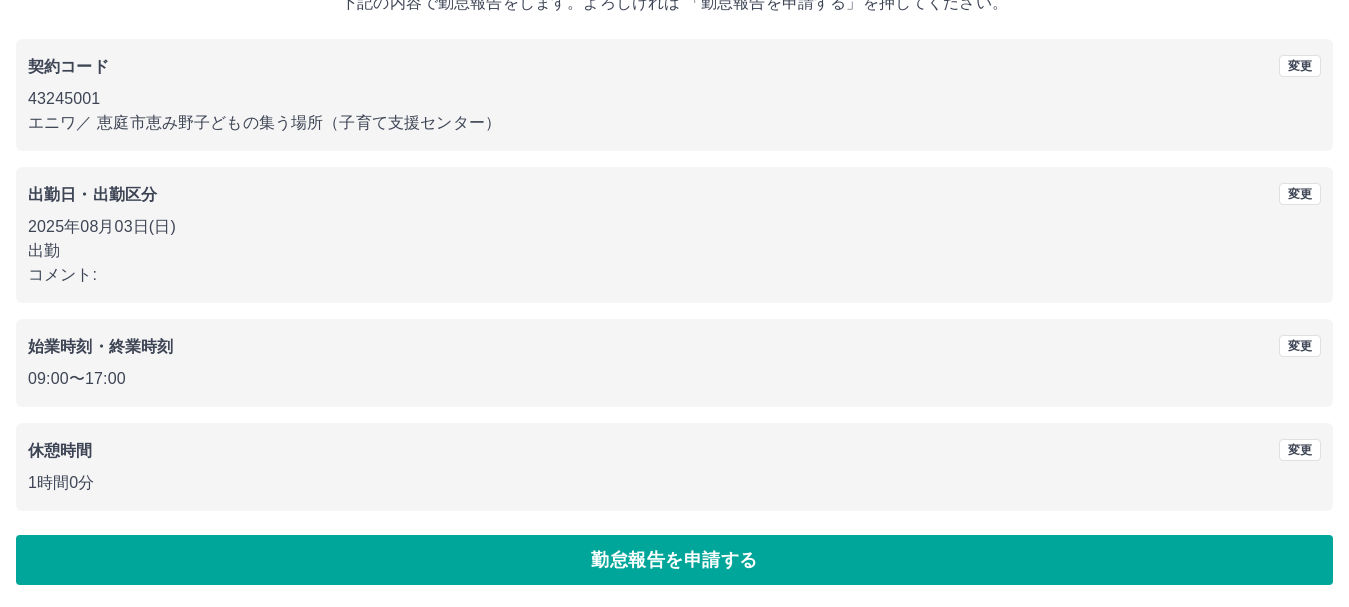 scroll, scrollTop: 142, scrollLeft: 0, axis: vertical 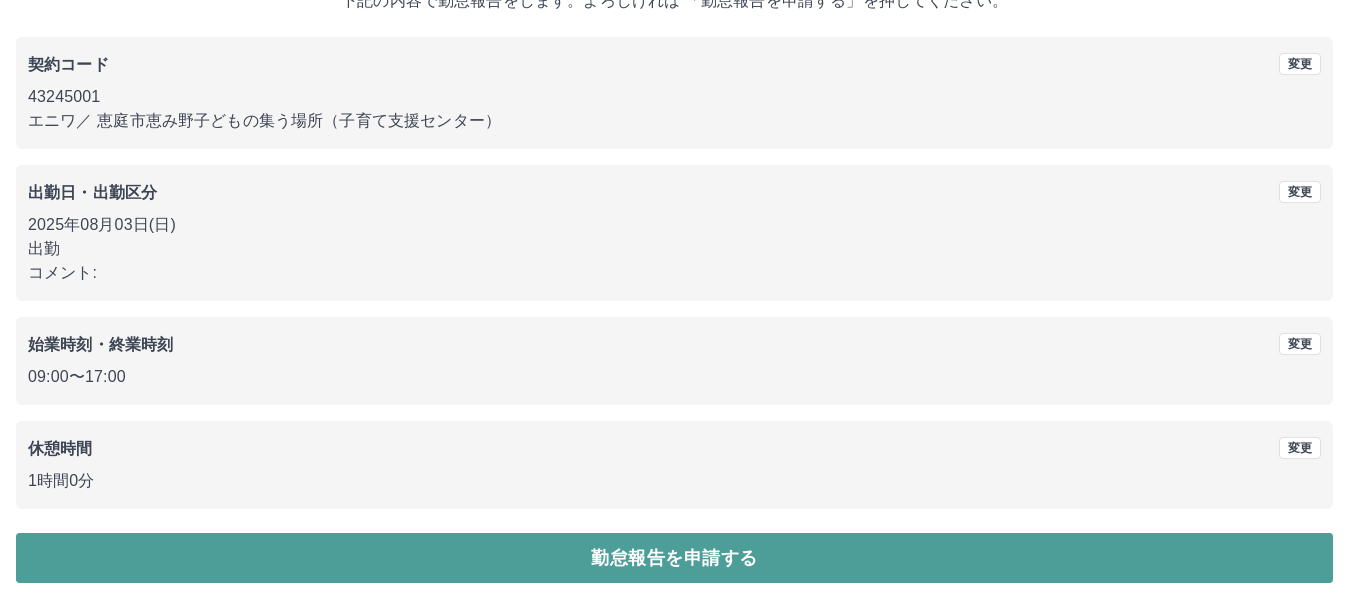 click on "勤怠報告を申請する" at bounding box center (674, 558) 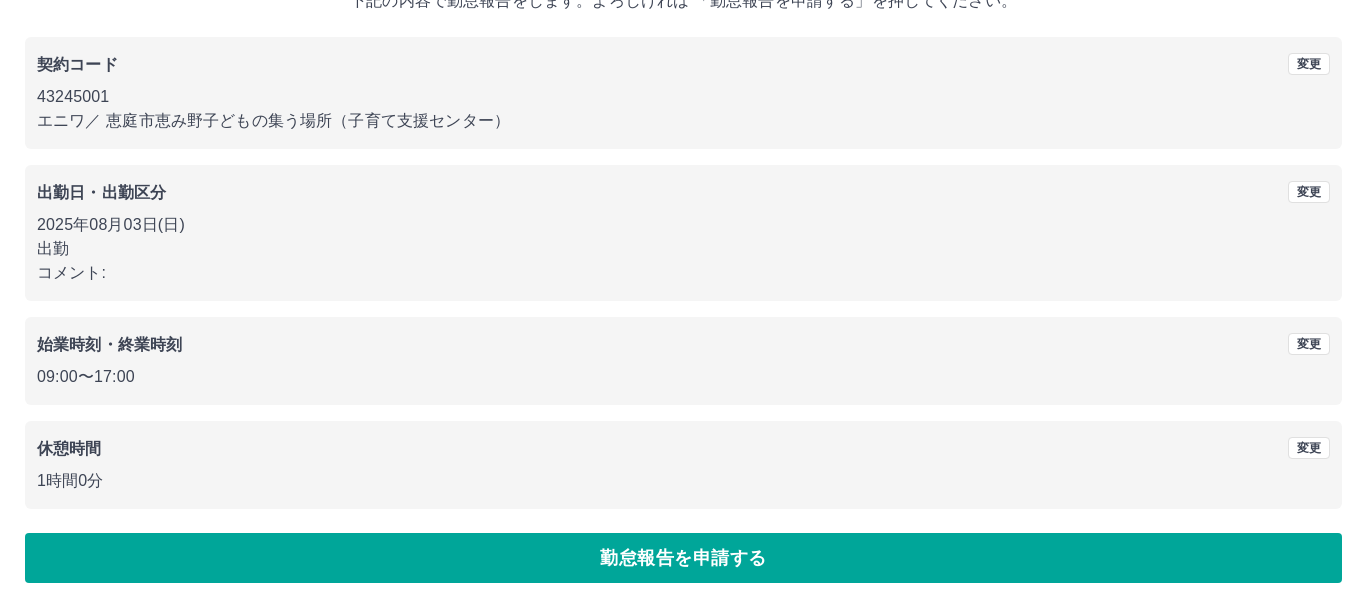 scroll, scrollTop: 0, scrollLeft: 0, axis: both 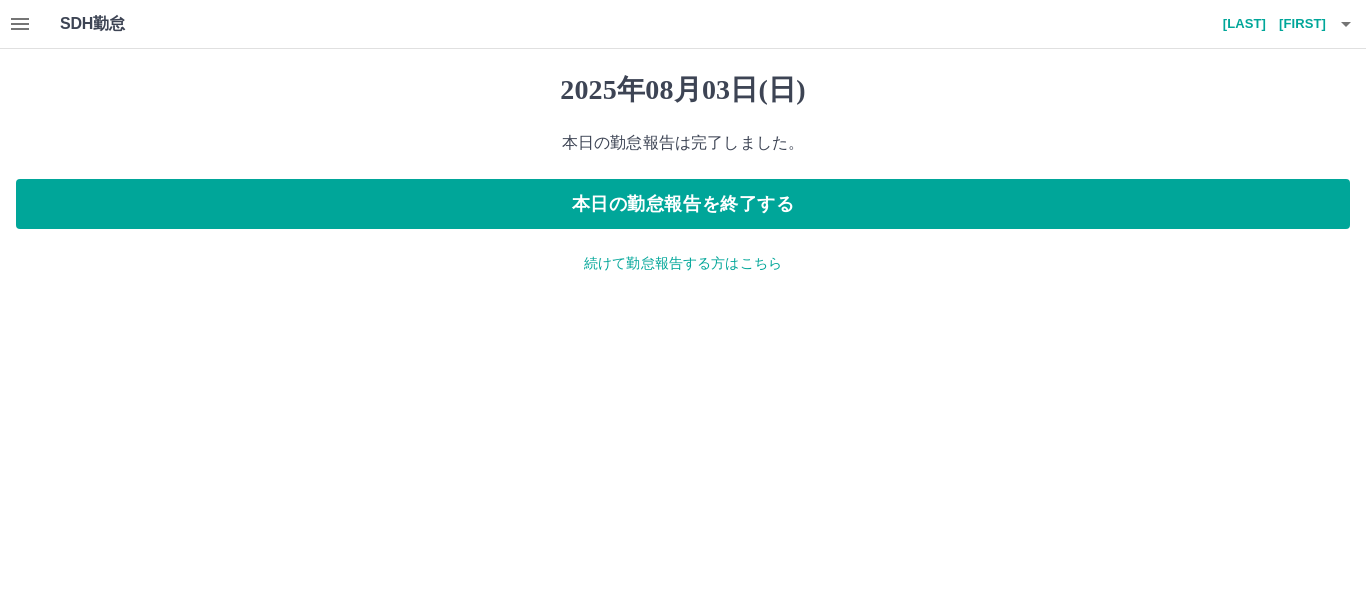 click on "続けて勤怠報告する方はこちら" at bounding box center [683, 263] 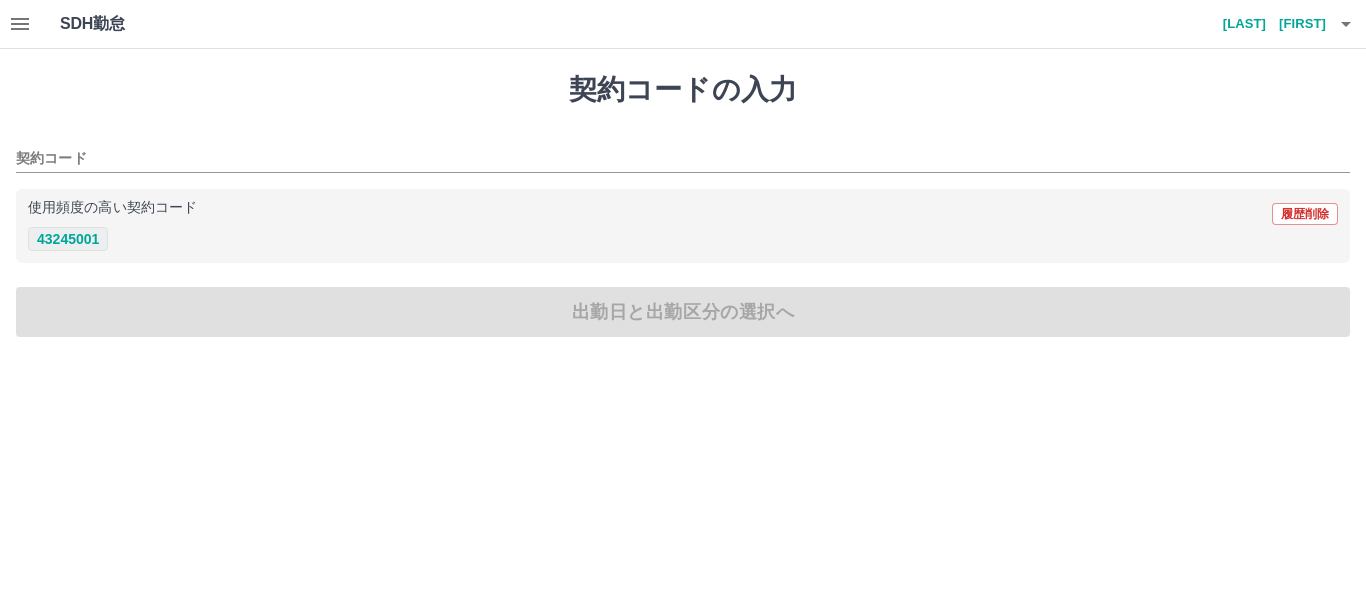click on "43245001" at bounding box center (68, 239) 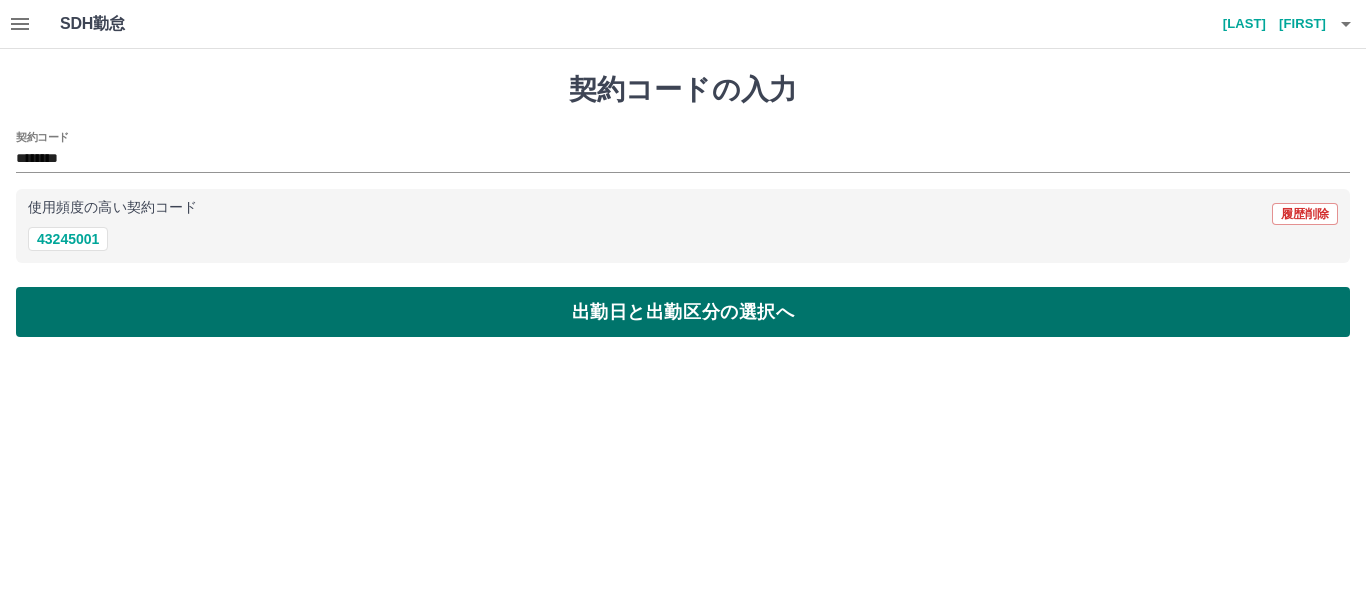 click on "出勤日と出勤区分の選択へ" at bounding box center [683, 312] 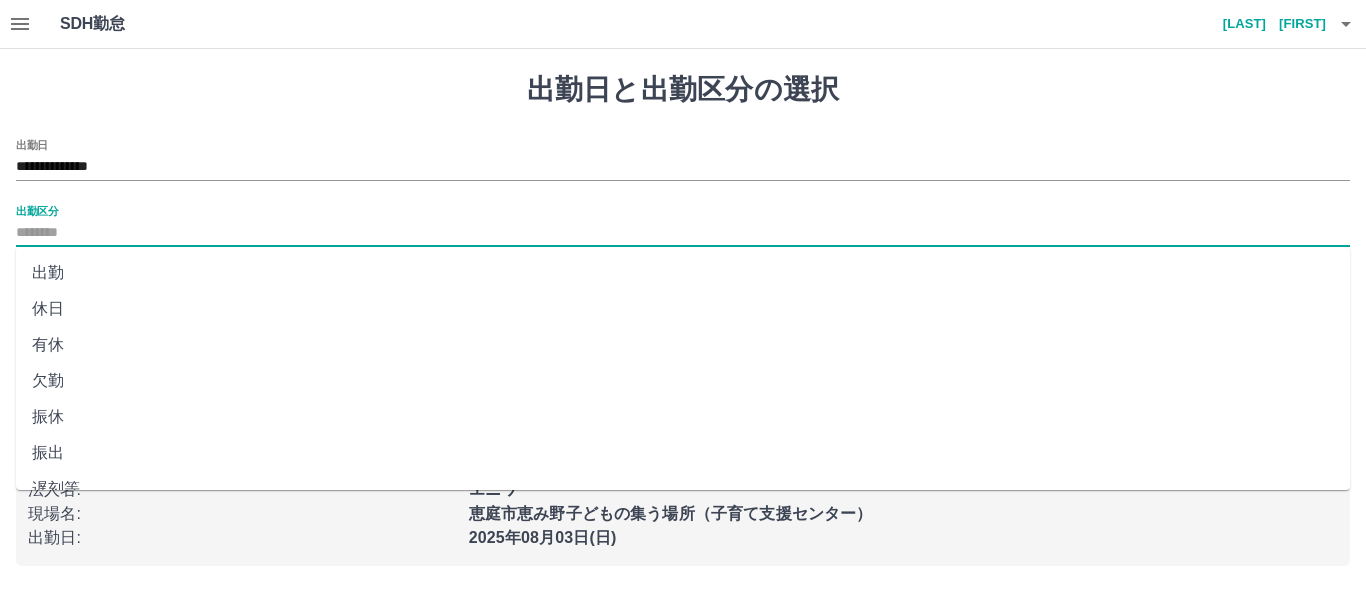 click on "出勤区分" at bounding box center (683, 233) 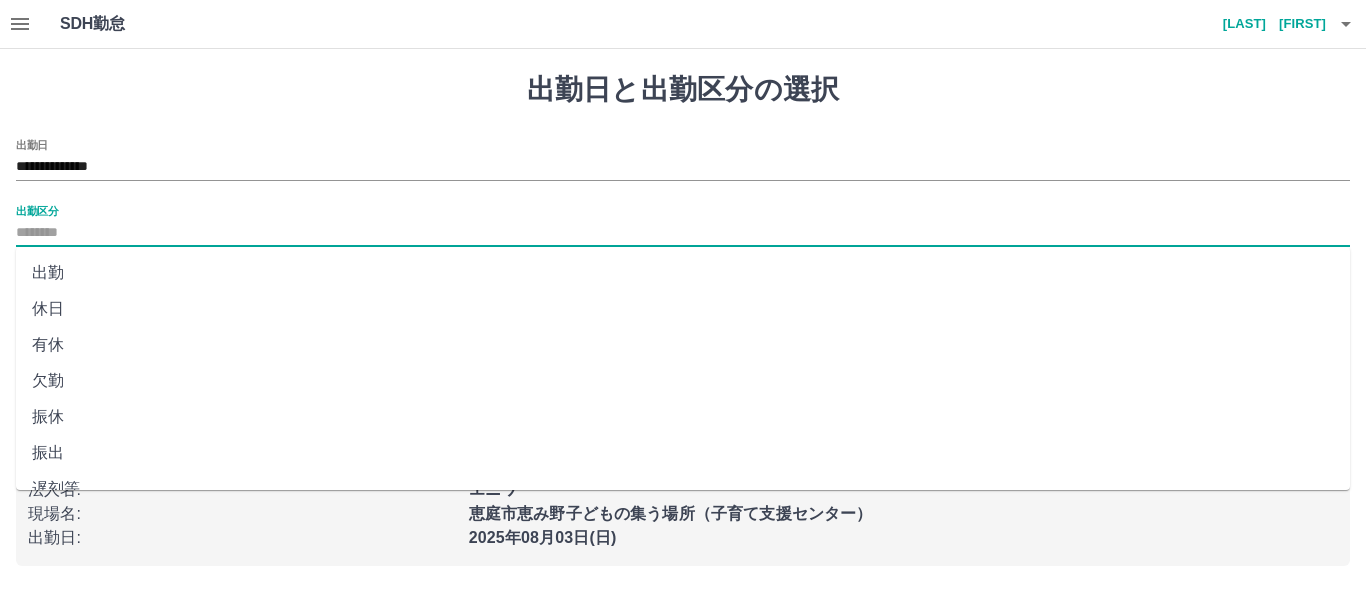click on "休日" at bounding box center [683, 309] 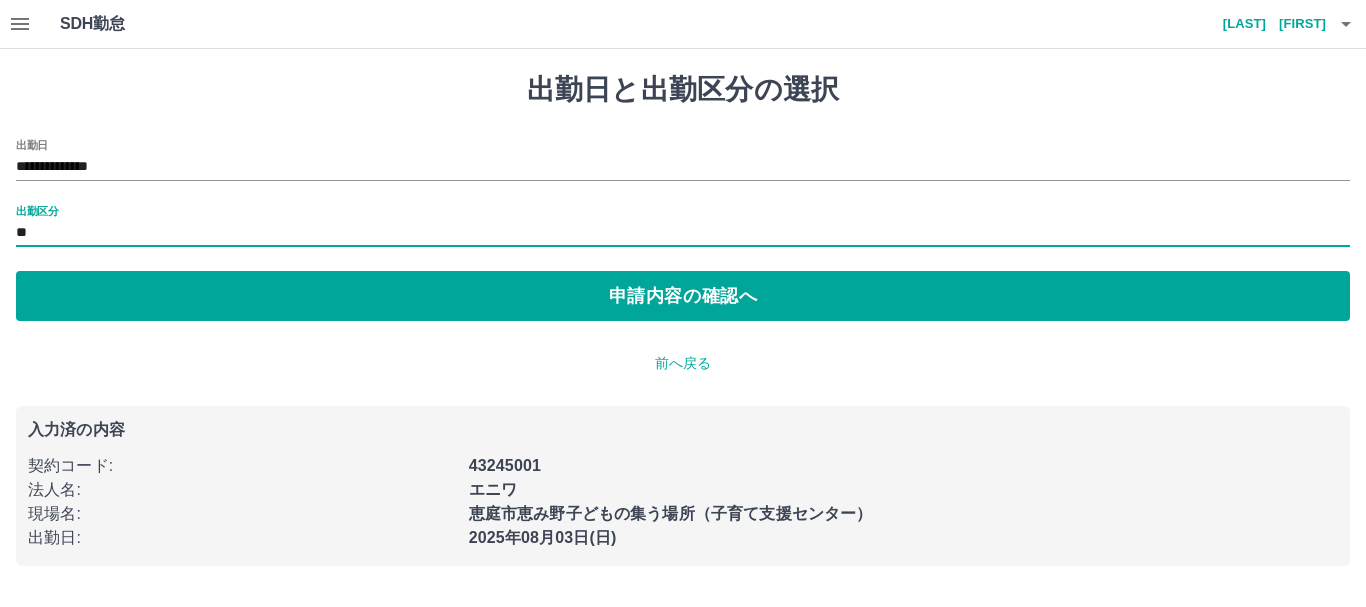 type on "**" 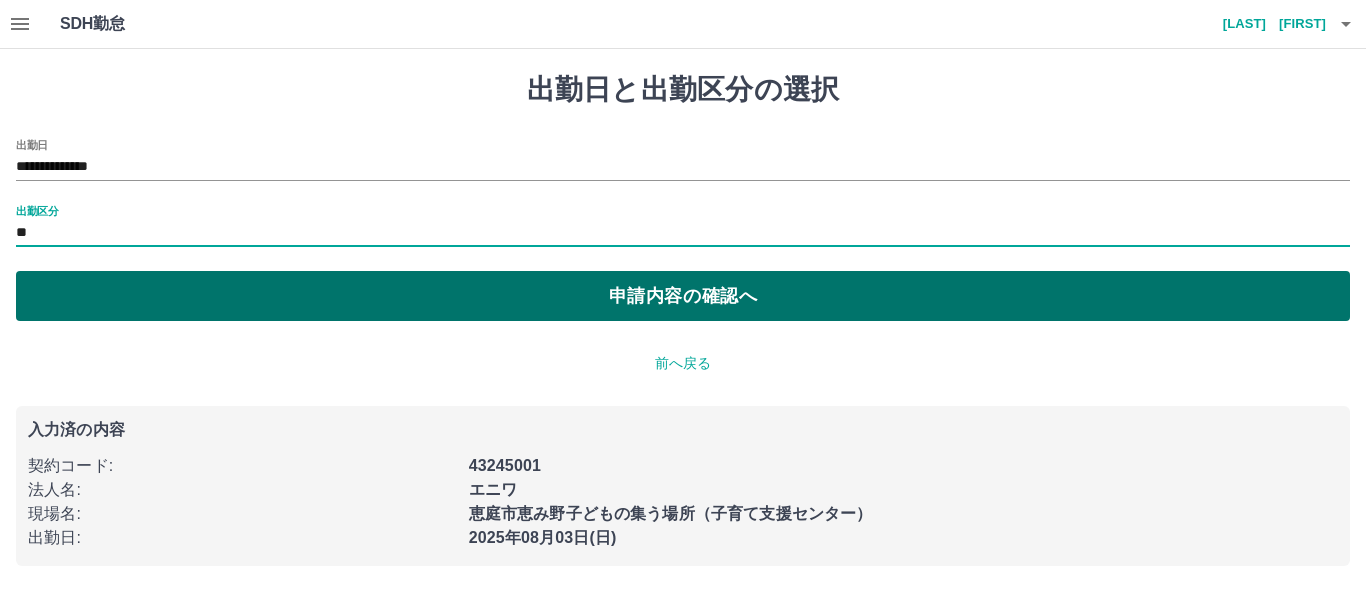 click on "申請内容の確認へ" at bounding box center [683, 296] 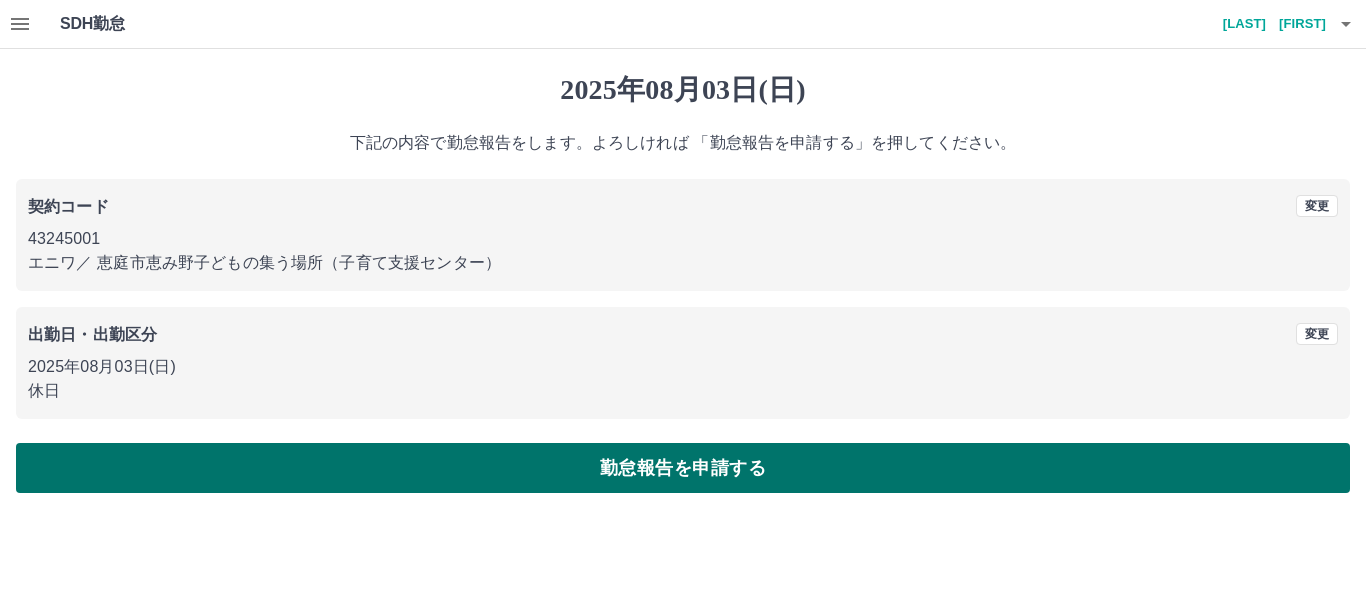 click on "勤怠報告を申請する" at bounding box center (683, 468) 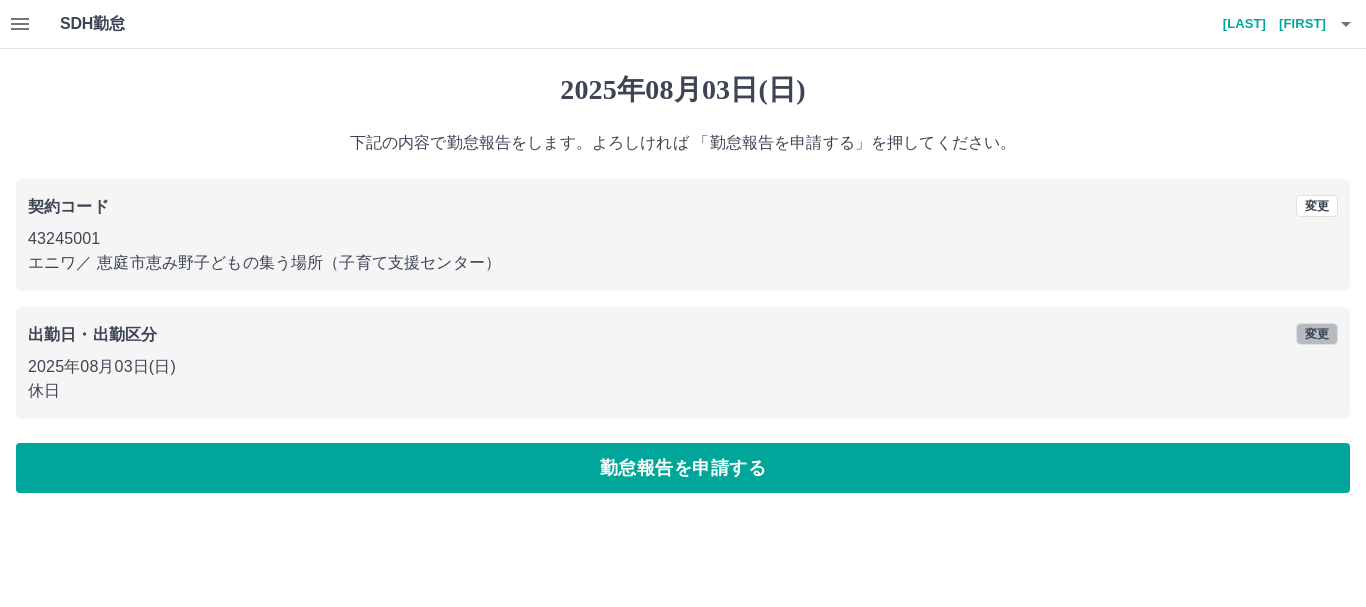 click on "変更" at bounding box center (1317, 334) 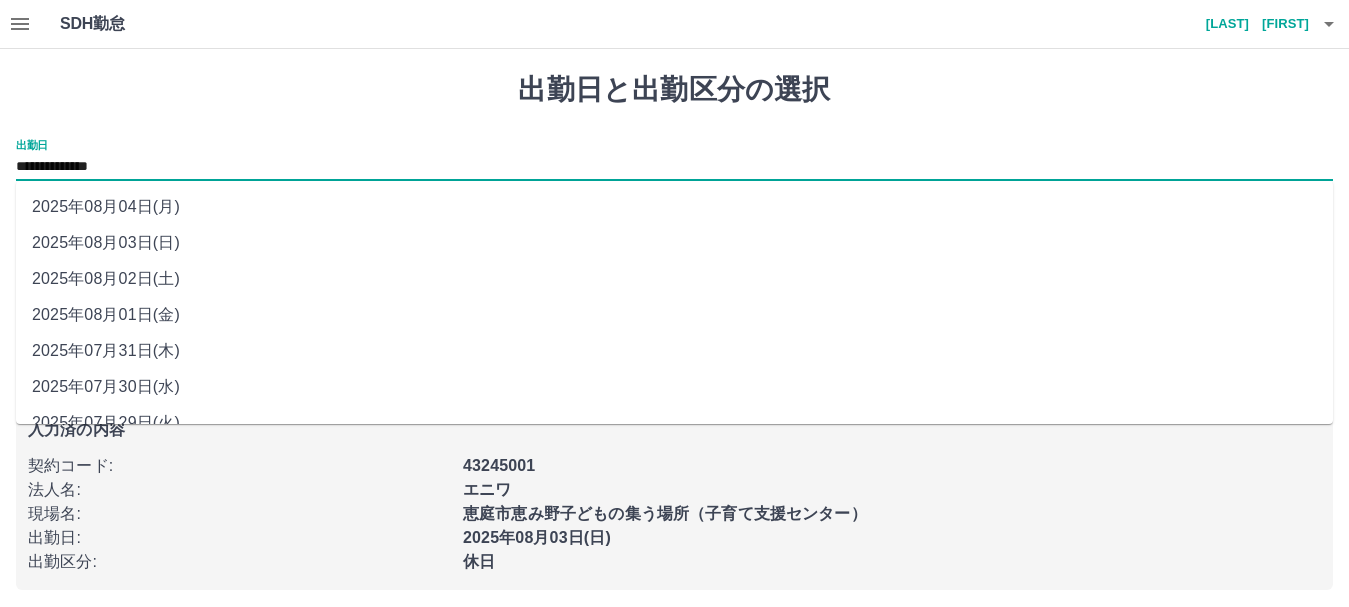 click on "**********" at bounding box center (674, 167) 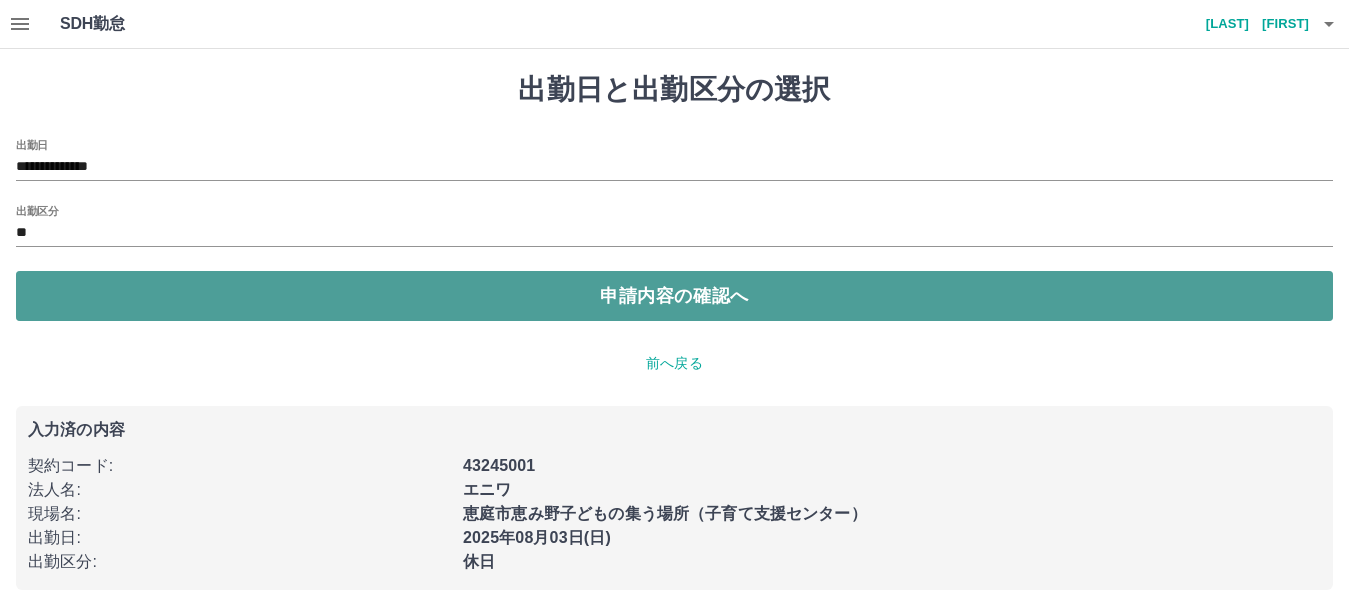 click on "申請内容の確認へ" at bounding box center [674, 296] 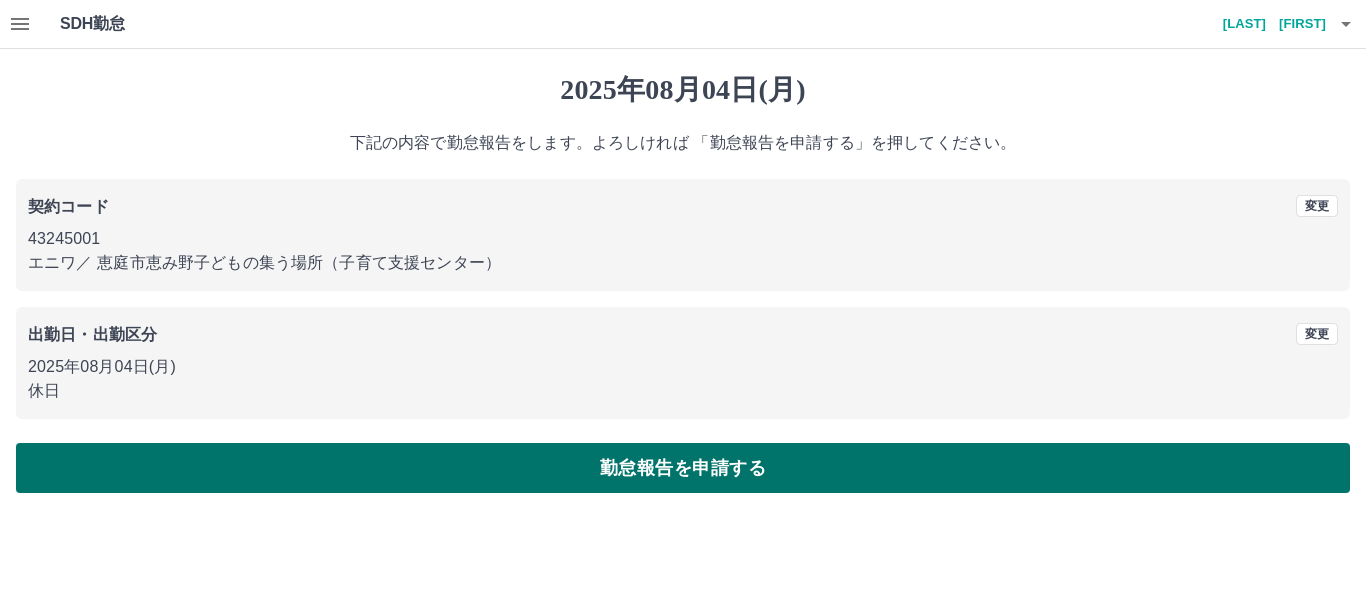 click on "勤怠報告を申請する" at bounding box center (683, 468) 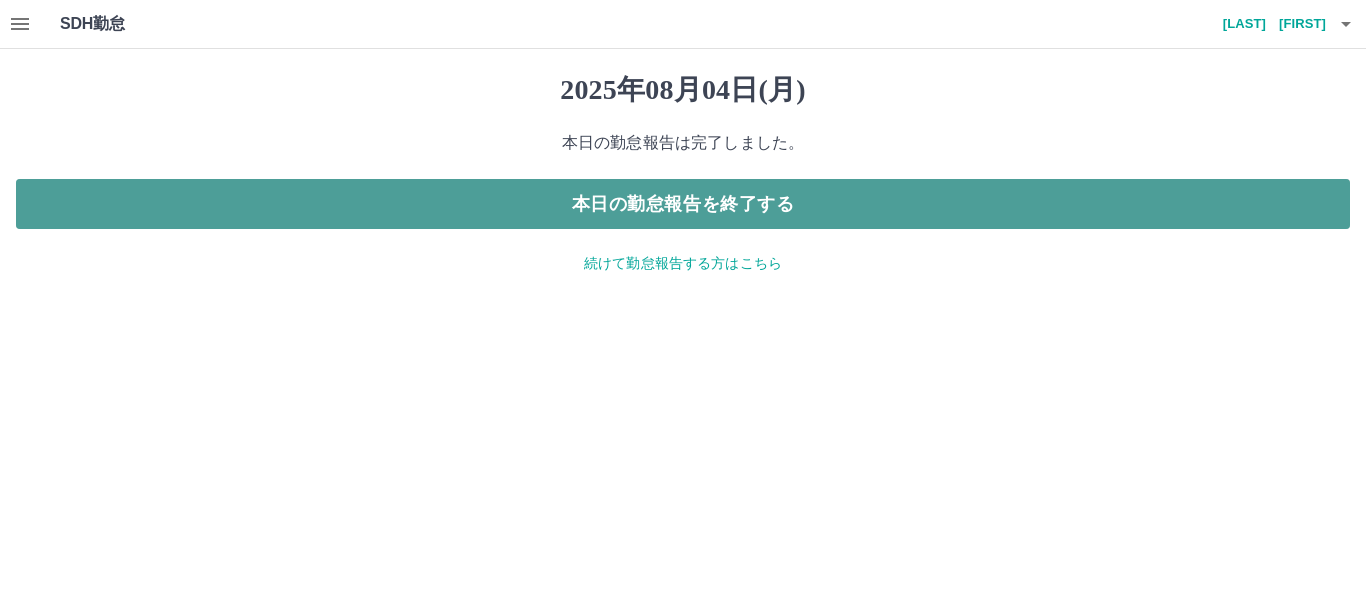 click on "本日の勤怠報告を終了する" at bounding box center (683, 204) 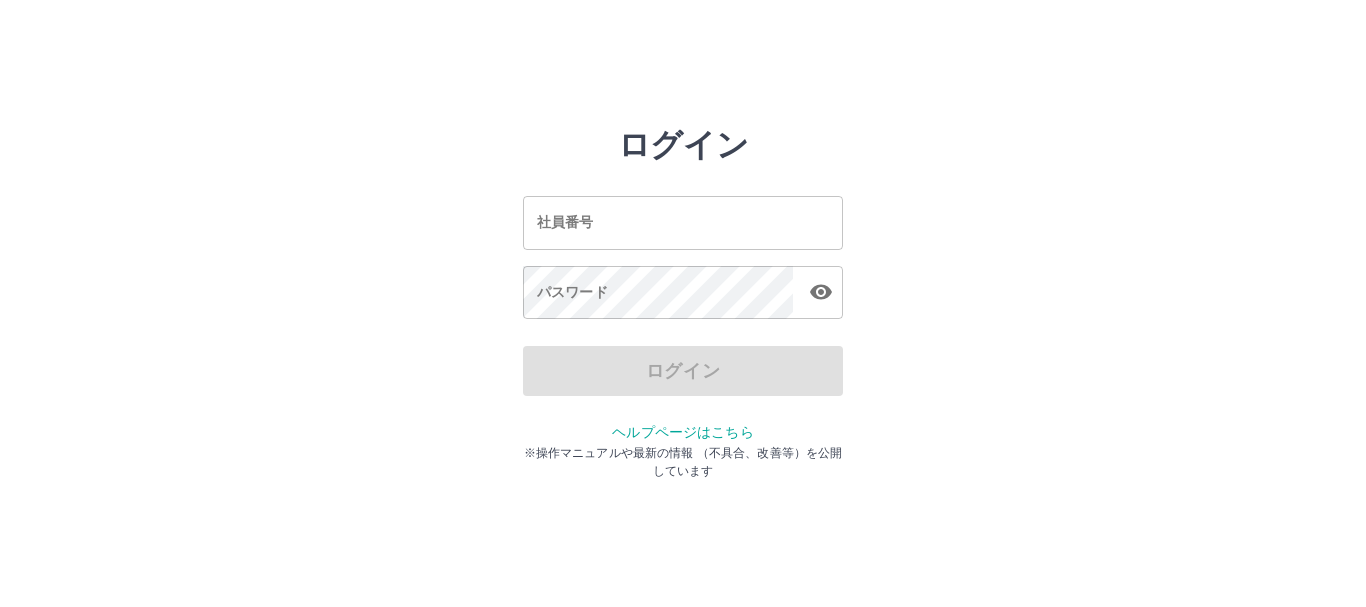 scroll, scrollTop: 0, scrollLeft: 0, axis: both 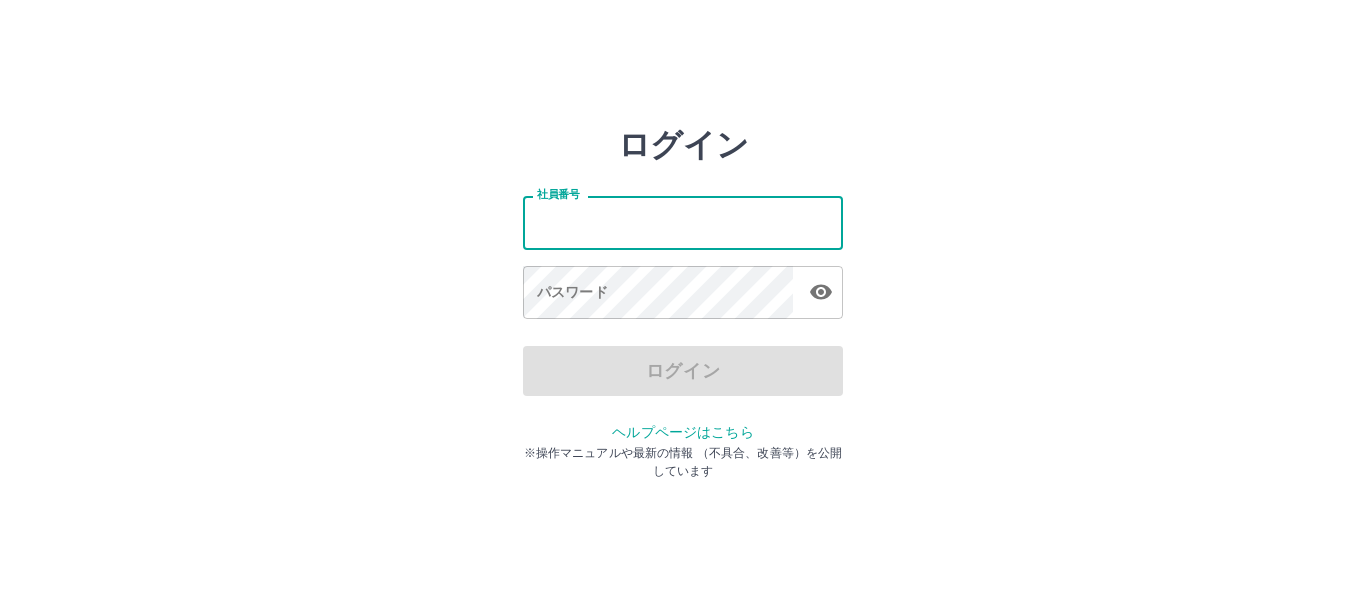 click on "社員番号" at bounding box center [683, 222] 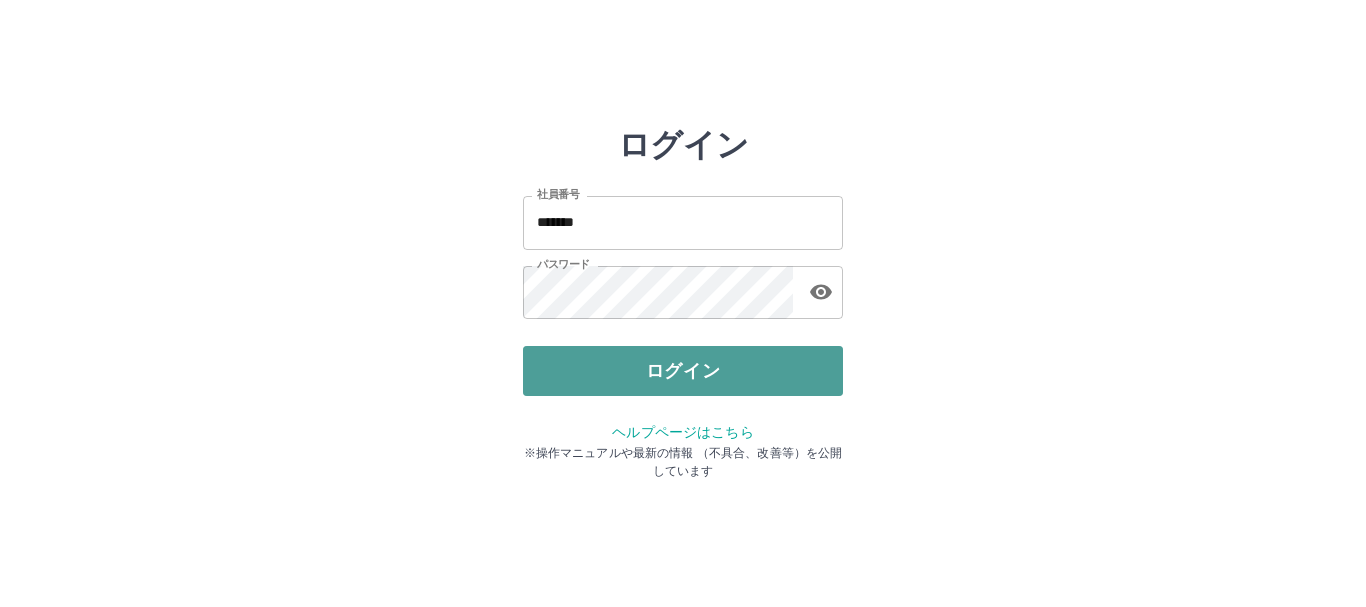 click on "ログイン" at bounding box center [683, 371] 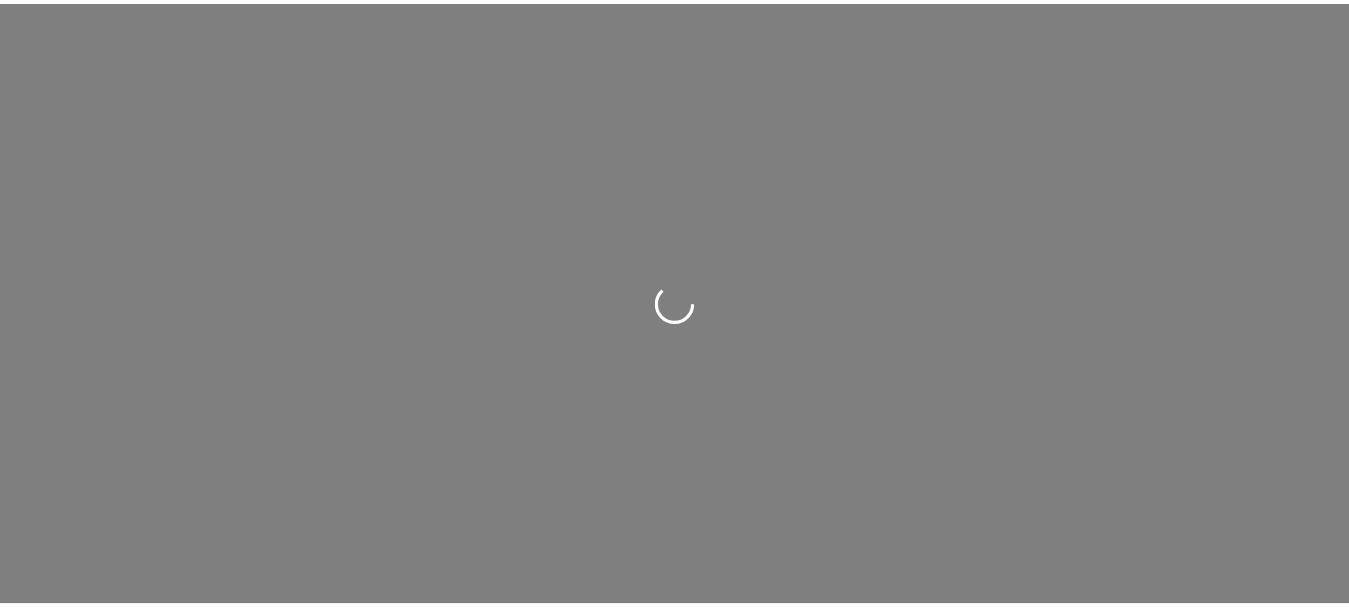 scroll, scrollTop: 0, scrollLeft: 0, axis: both 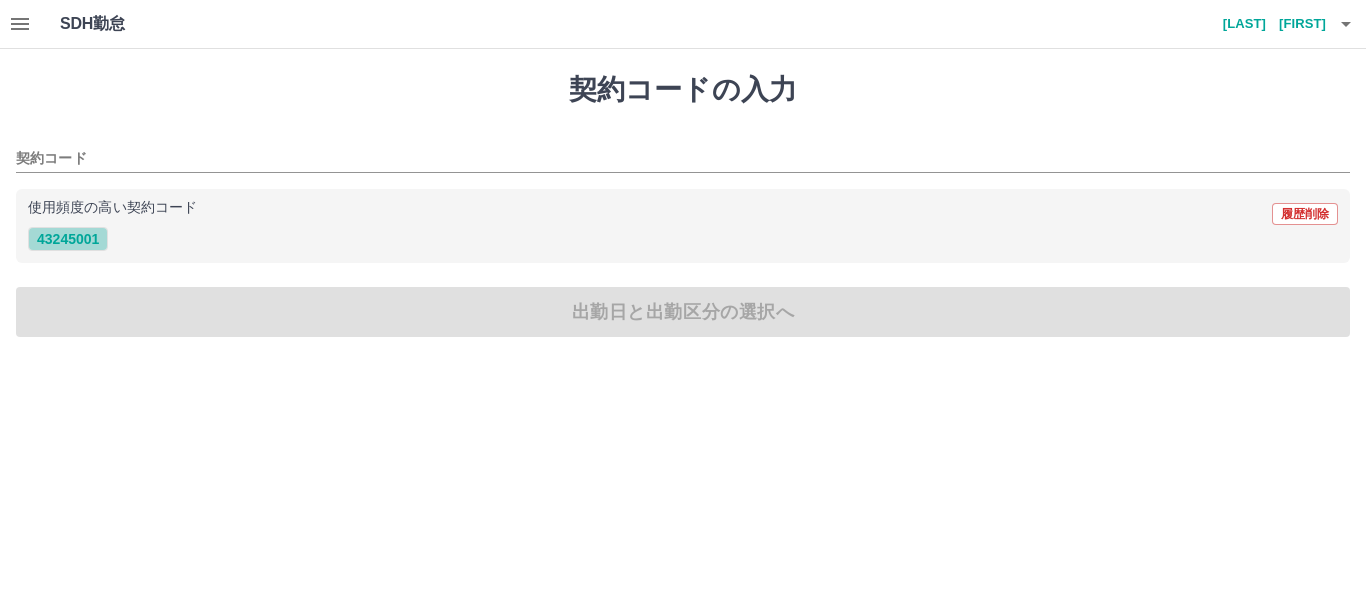click on "43245001" at bounding box center [68, 239] 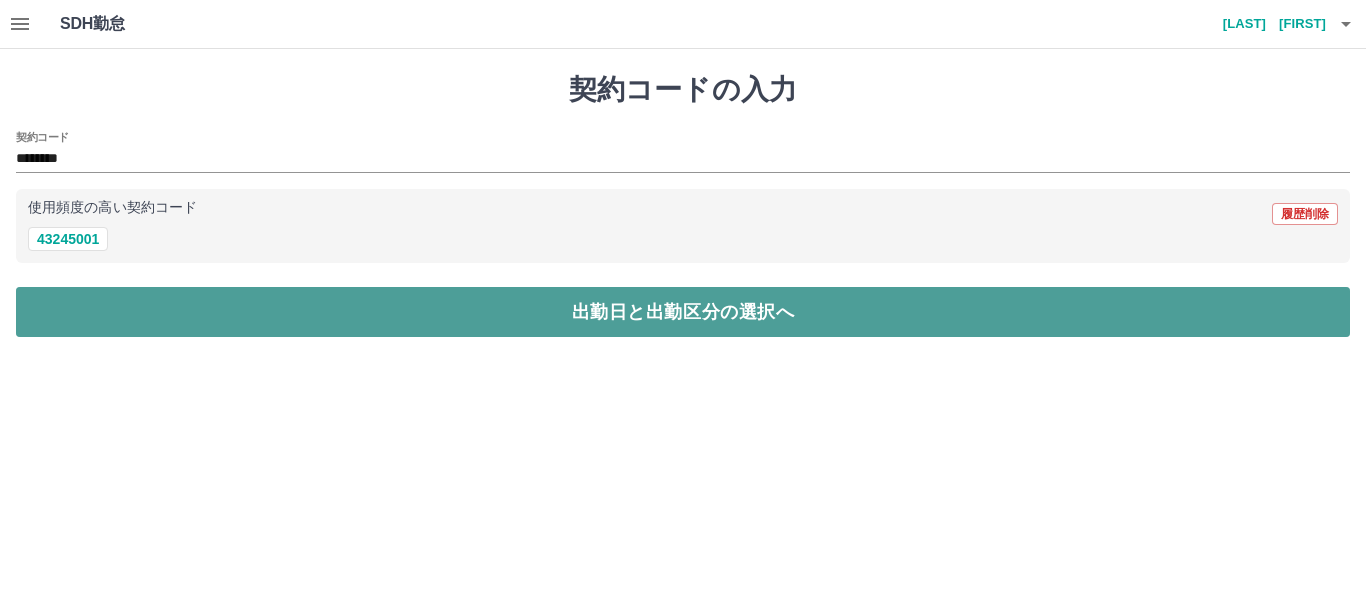 click on "出勤日と出勤区分の選択へ" at bounding box center (683, 312) 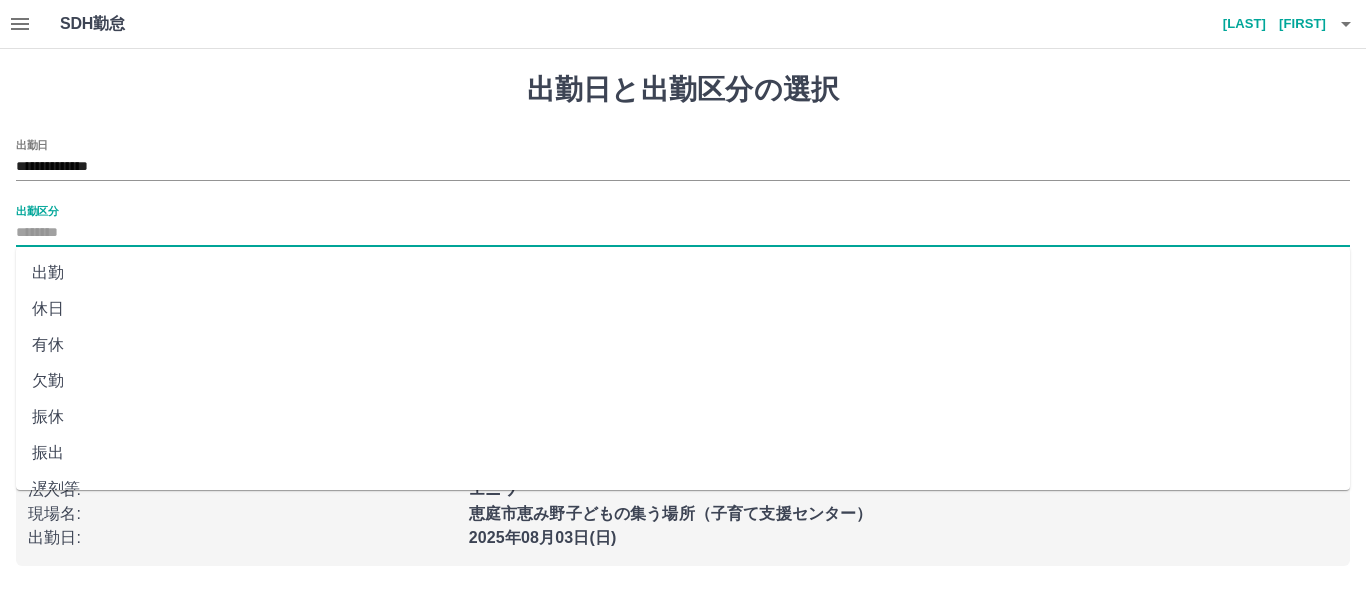 click on "出勤区分" at bounding box center (683, 233) 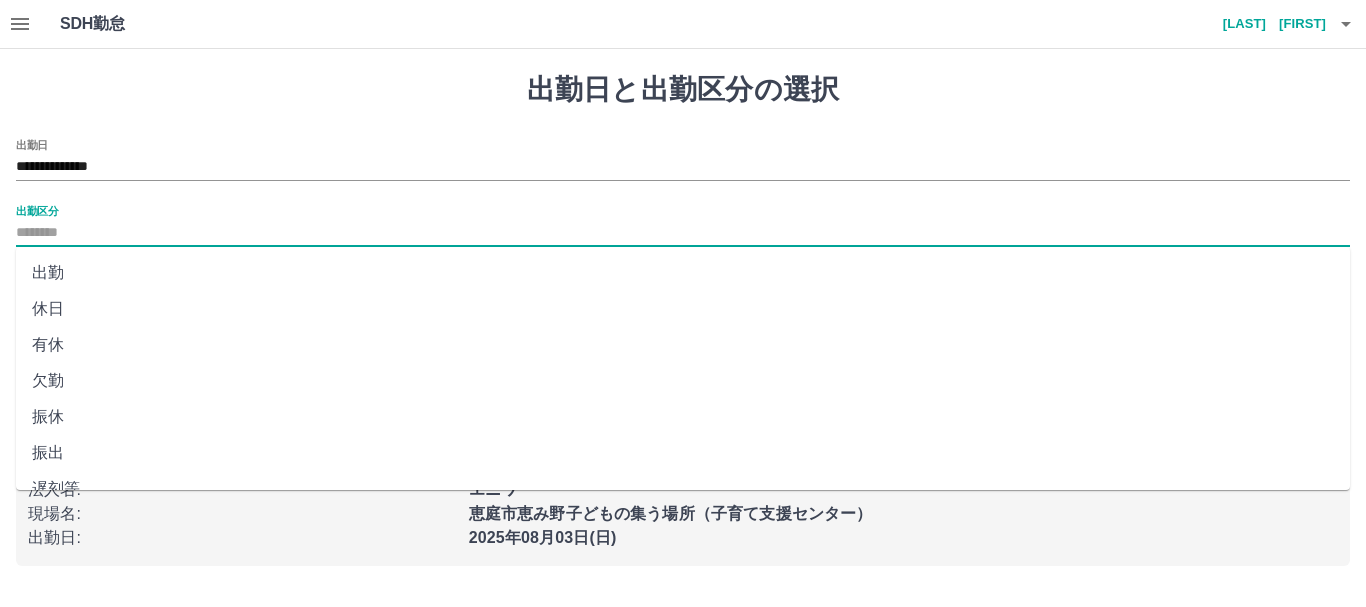 click on "出勤" at bounding box center [683, 273] 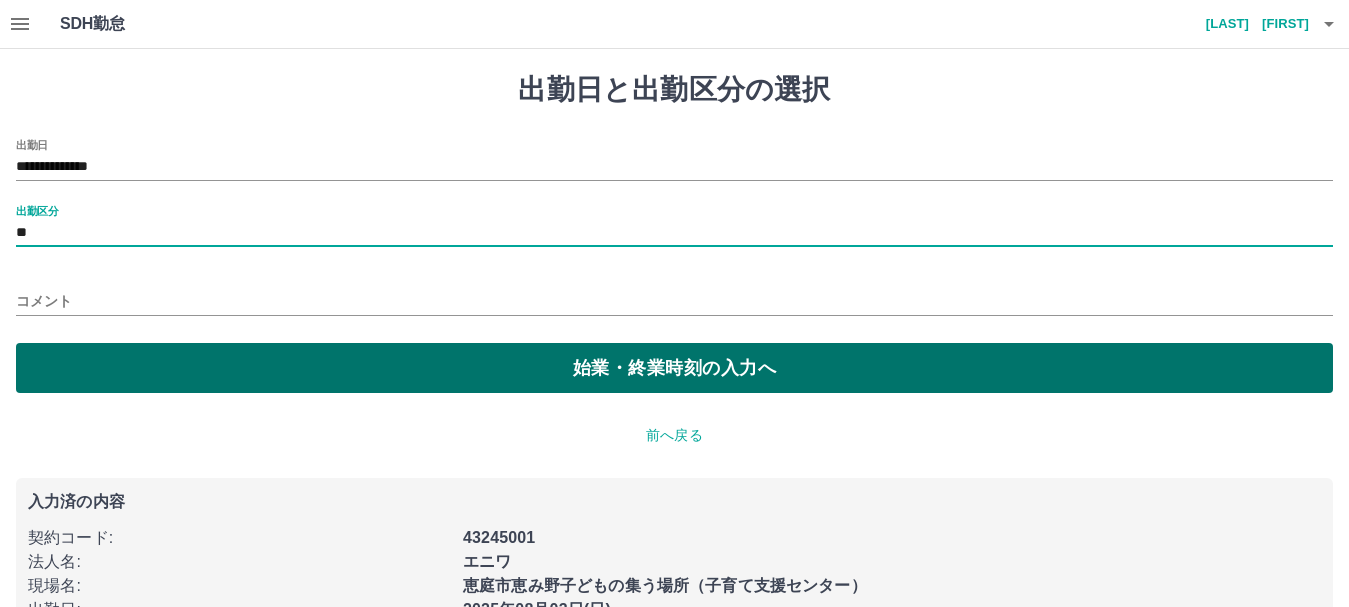 click on "始業・終業時刻の入力へ" at bounding box center (674, 368) 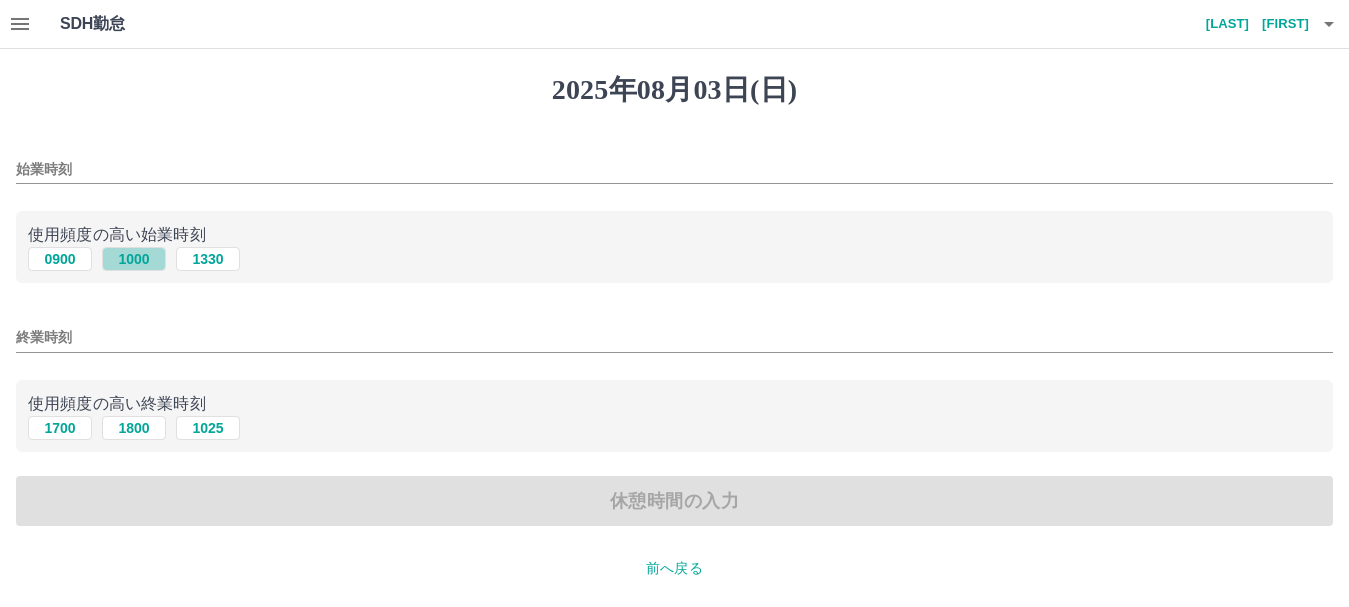click on "1000" at bounding box center [134, 259] 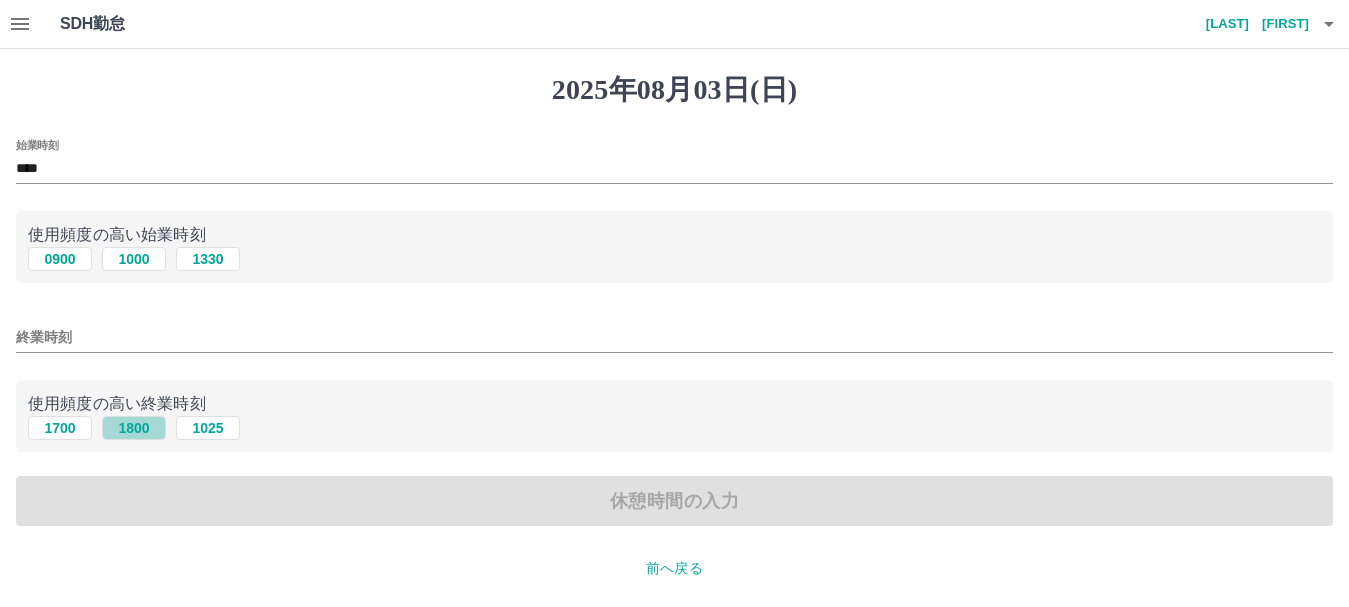 click on "1800" at bounding box center (134, 428) 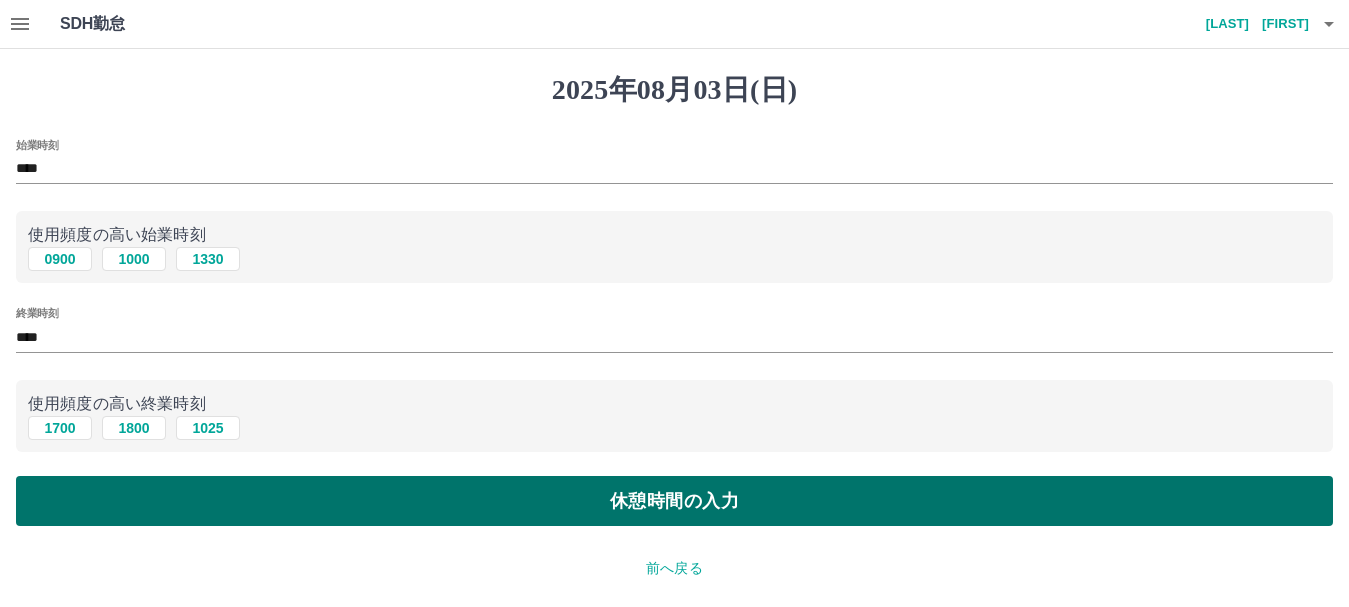click on "休憩時間の入力" at bounding box center (674, 501) 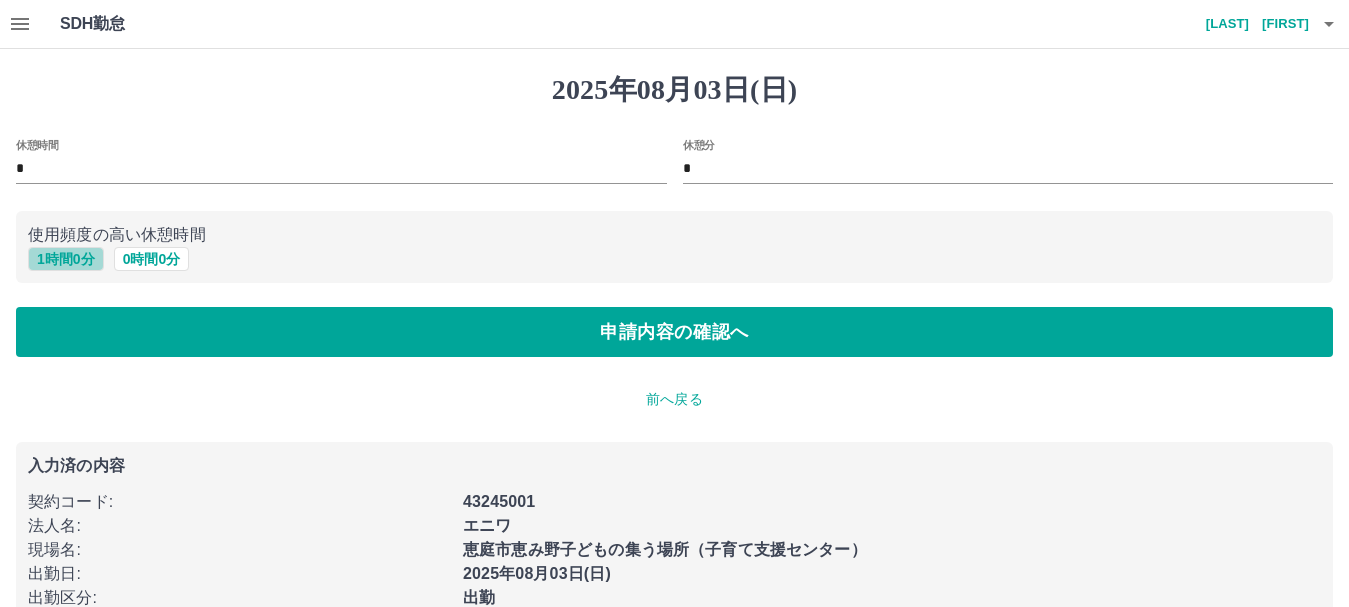 click on "1 時間 0 分" at bounding box center (66, 259) 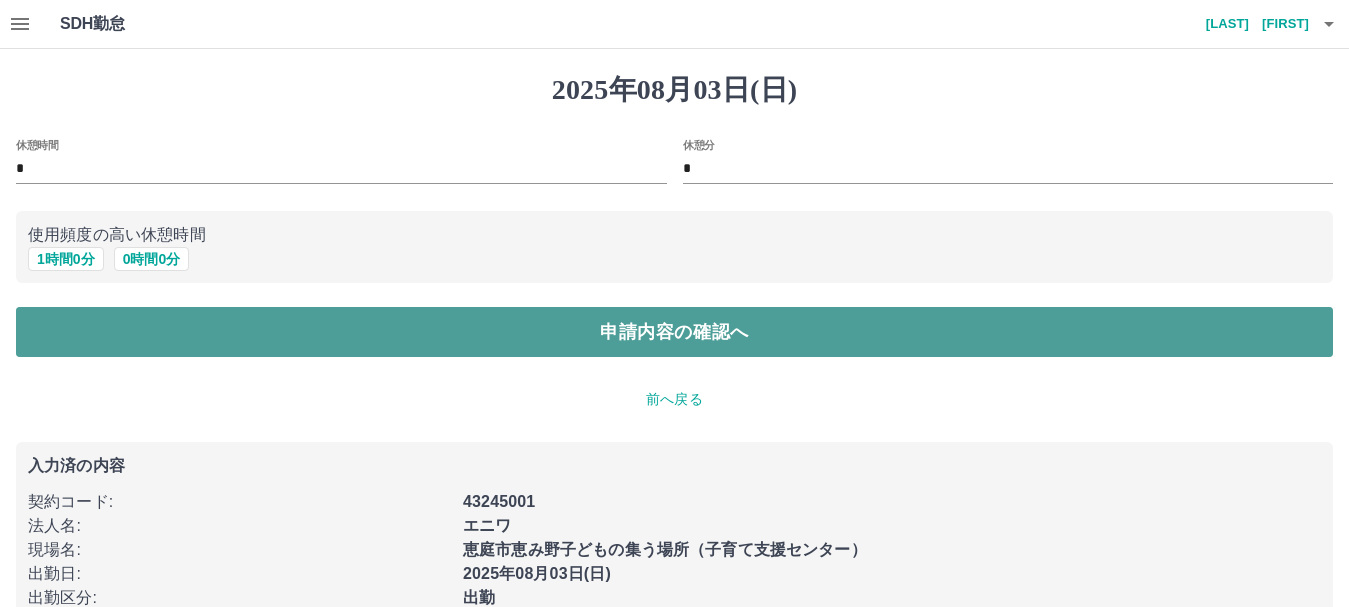 click on "申請内容の確認へ" at bounding box center (674, 332) 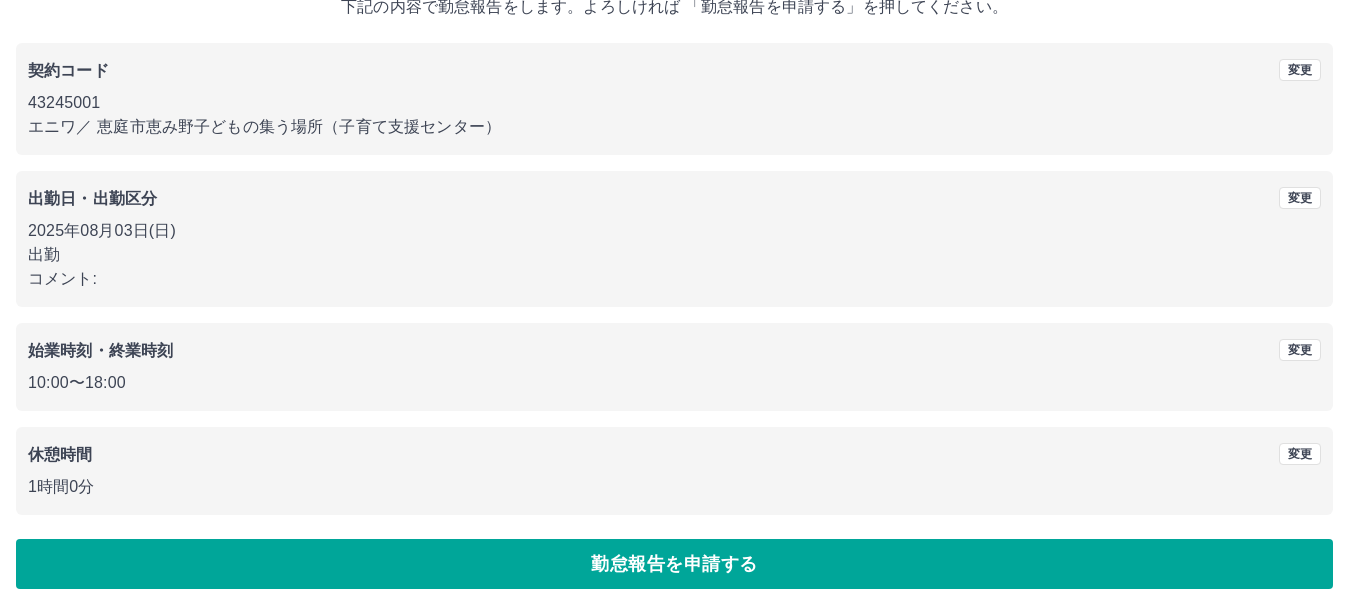 scroll, scrollTop: 142, scrollLeft: 0, axis: vertical 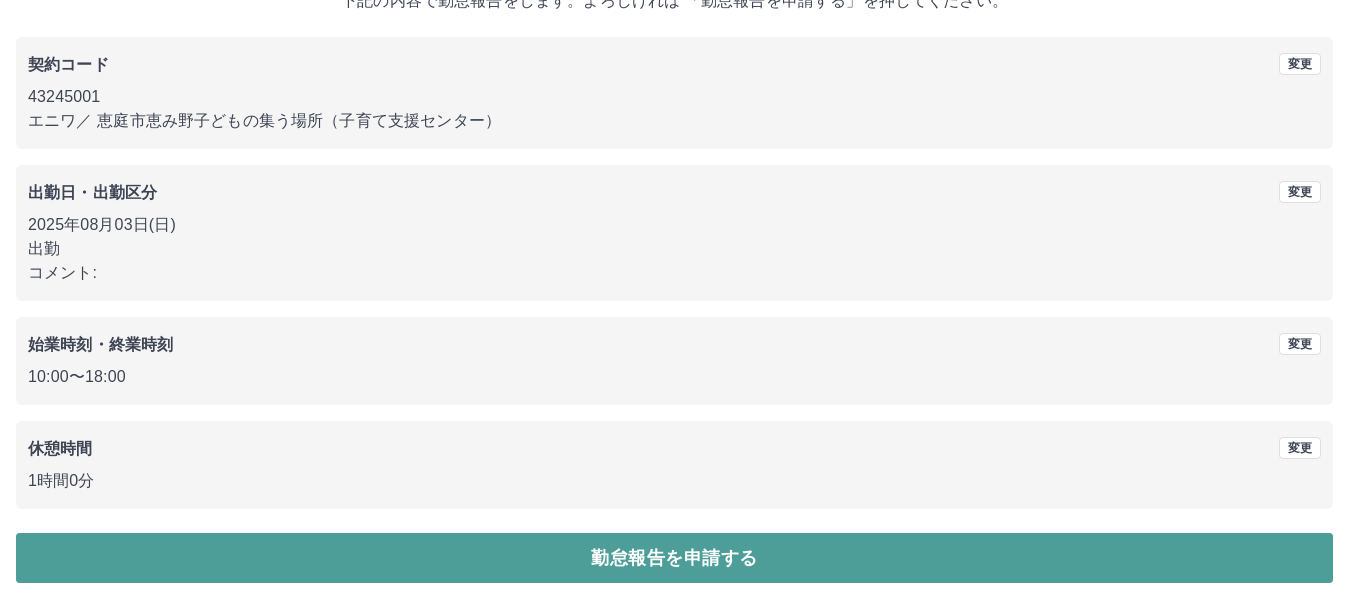 click on "勤怠報告を申請する" at bounding box center (674, 558) 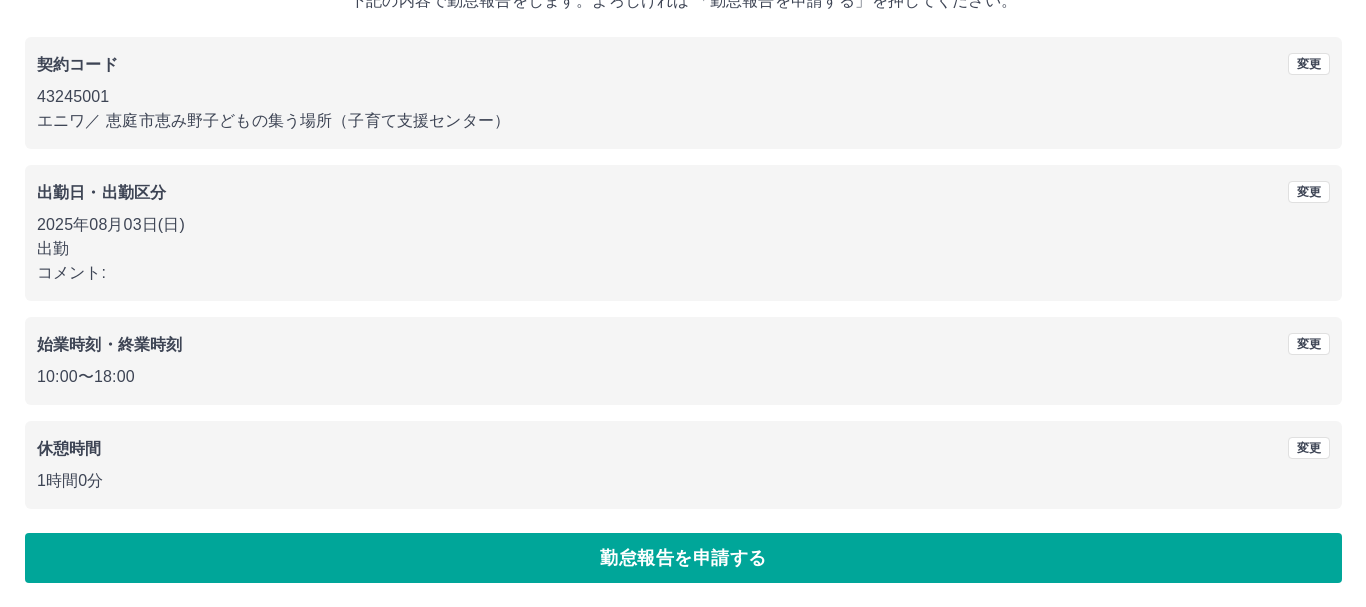 scroll, scrollTop: 0, scrollLeft: 0, axis: both 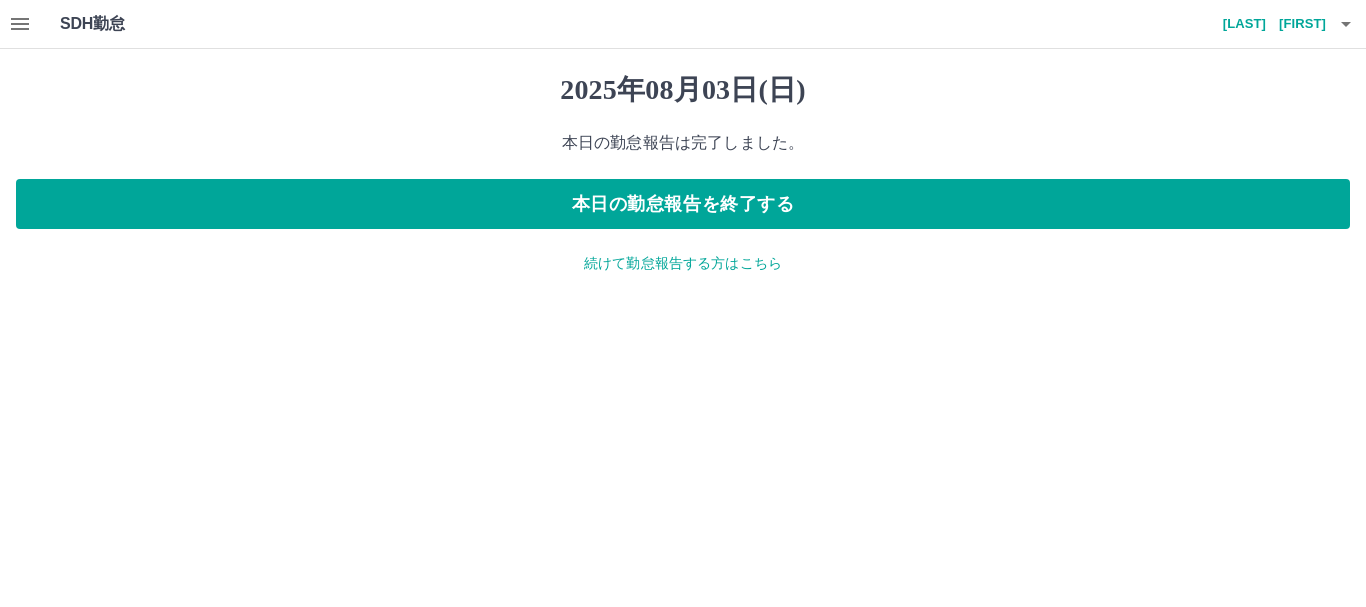 click on "YYYY年MM月DD日(日) 本日の勤怠報告は完了しました。 本日の勤怠報告を終了する 続けて勤怠報告する方はこちら" at bounding box center [683, 173] 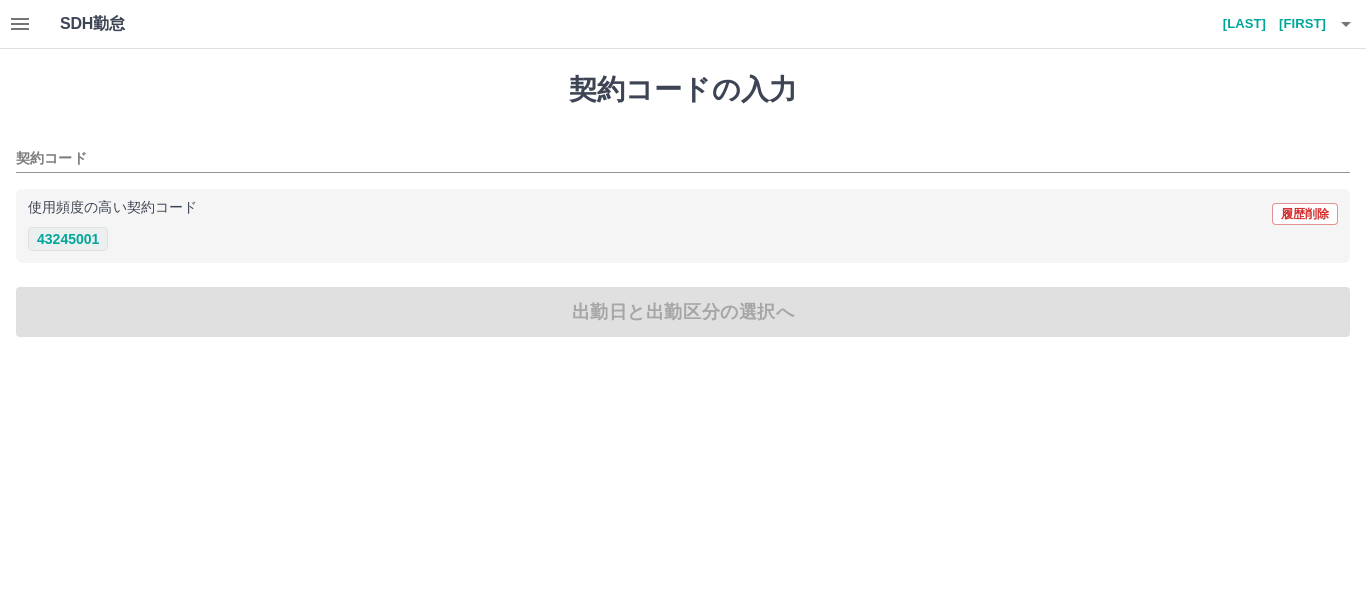 click on "43245001" at bounding box center [68, 239] 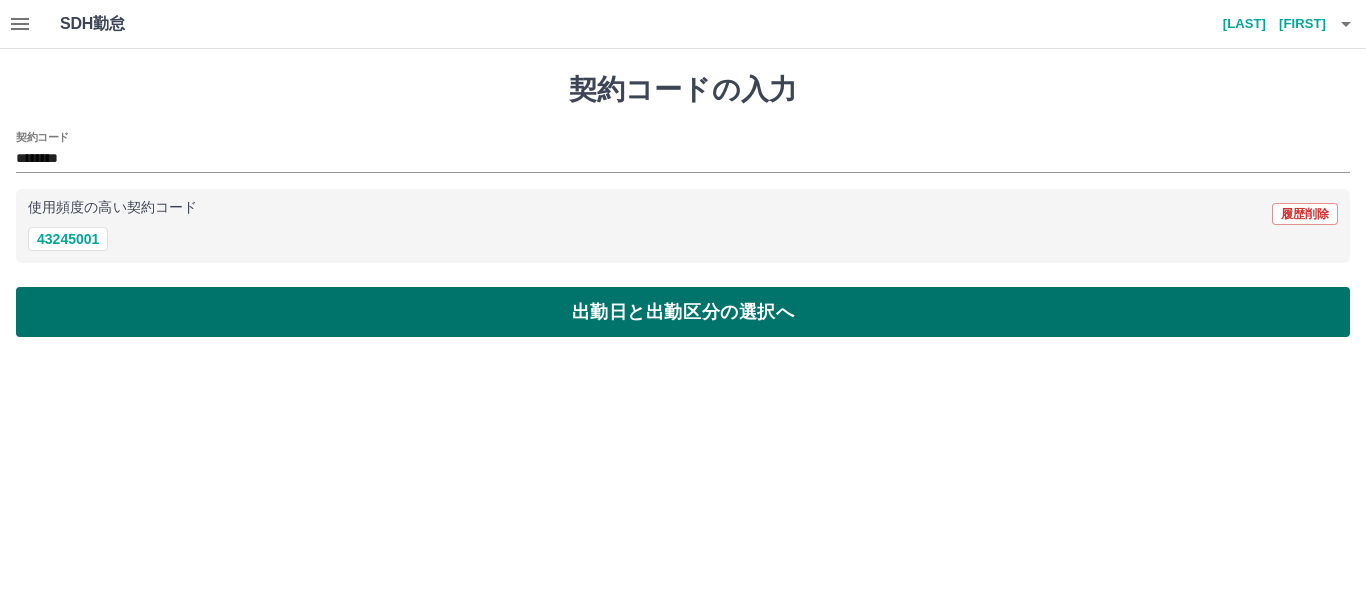 click on "出勤日と出勤区分の選択へ" at bounding box center [683, 312] 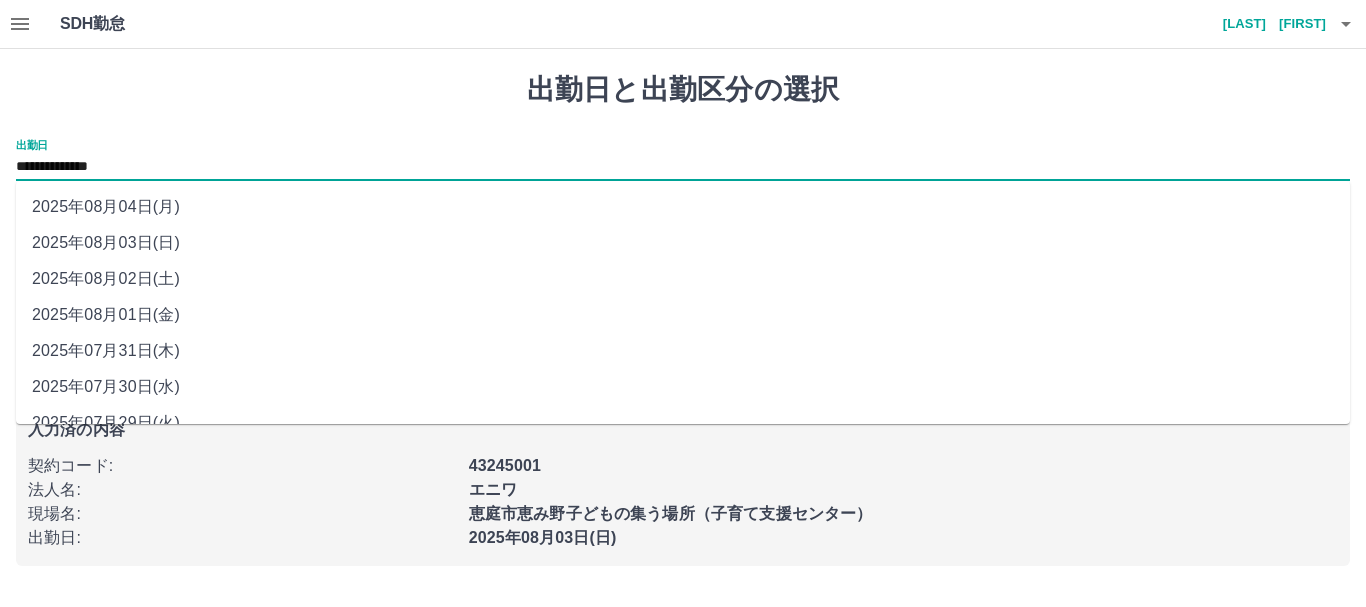 click on "**********" at bounding box center (683, 167) 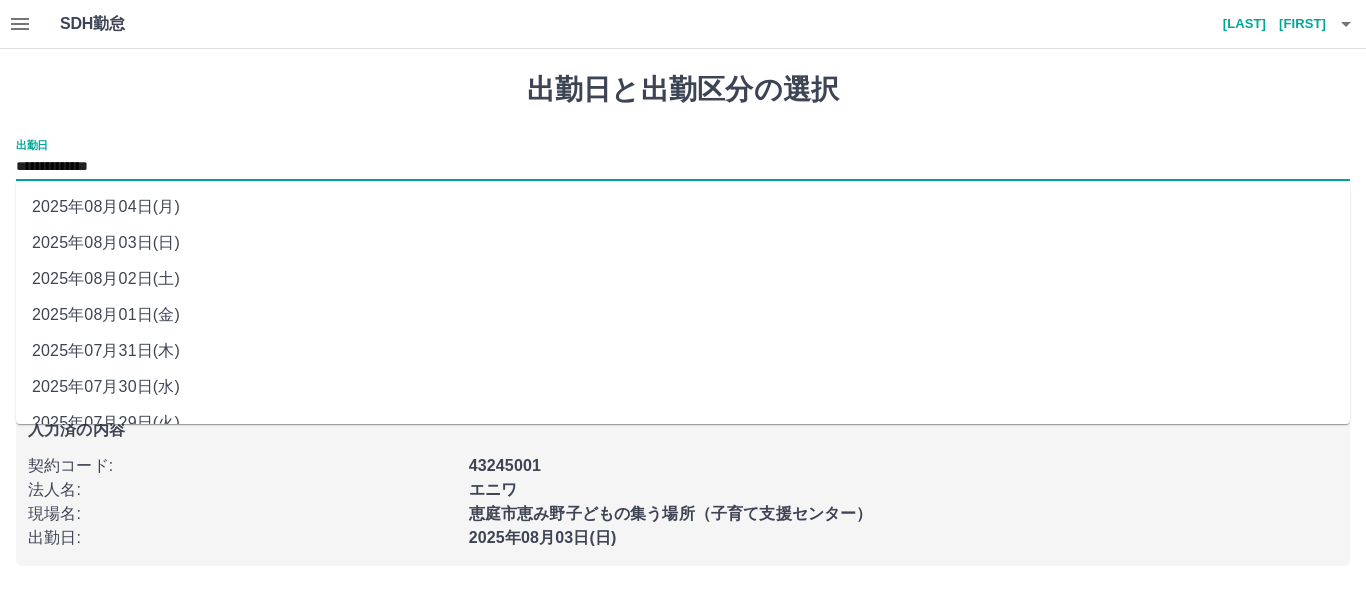 click on "2025年08月04日(月)" at bounding box center (683, 207) 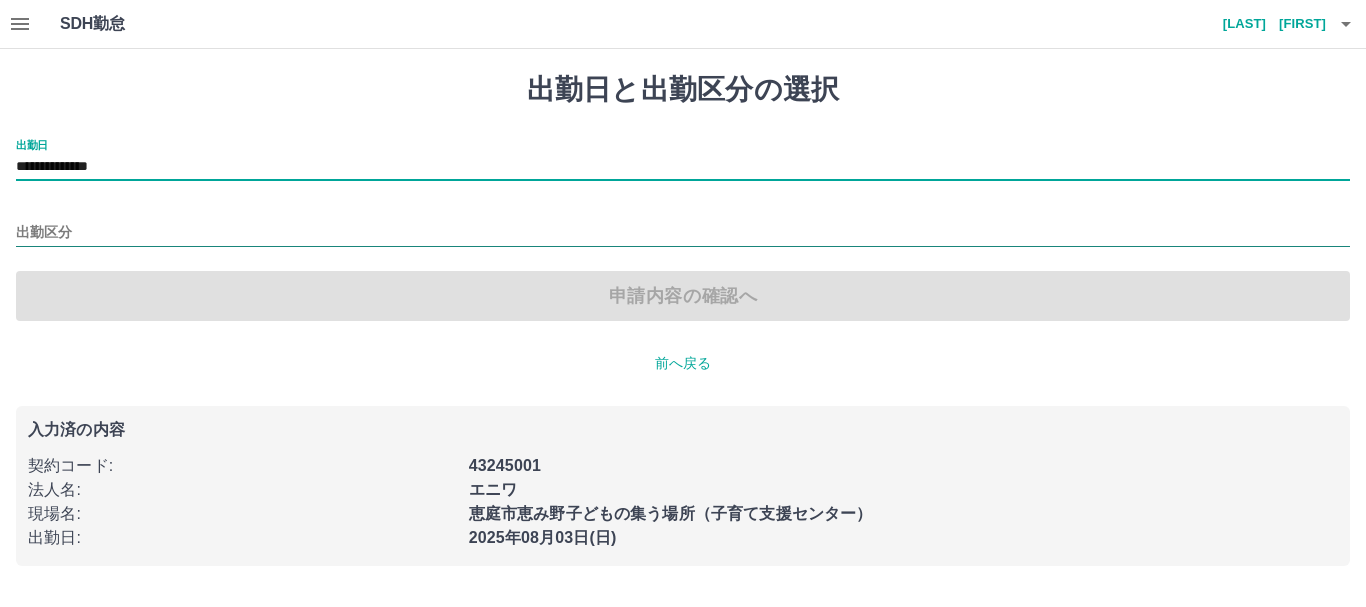 click on "出勤区分" at bounding box center (683, 233) 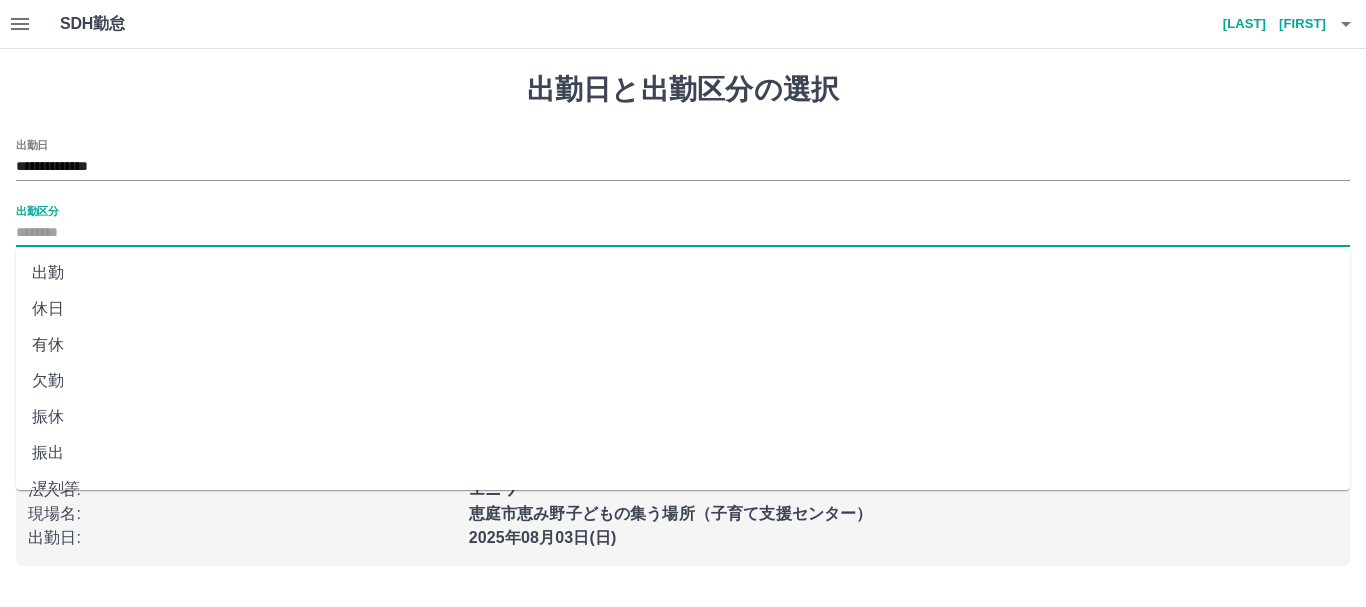click on "休日" at bounding box center (683, 309) 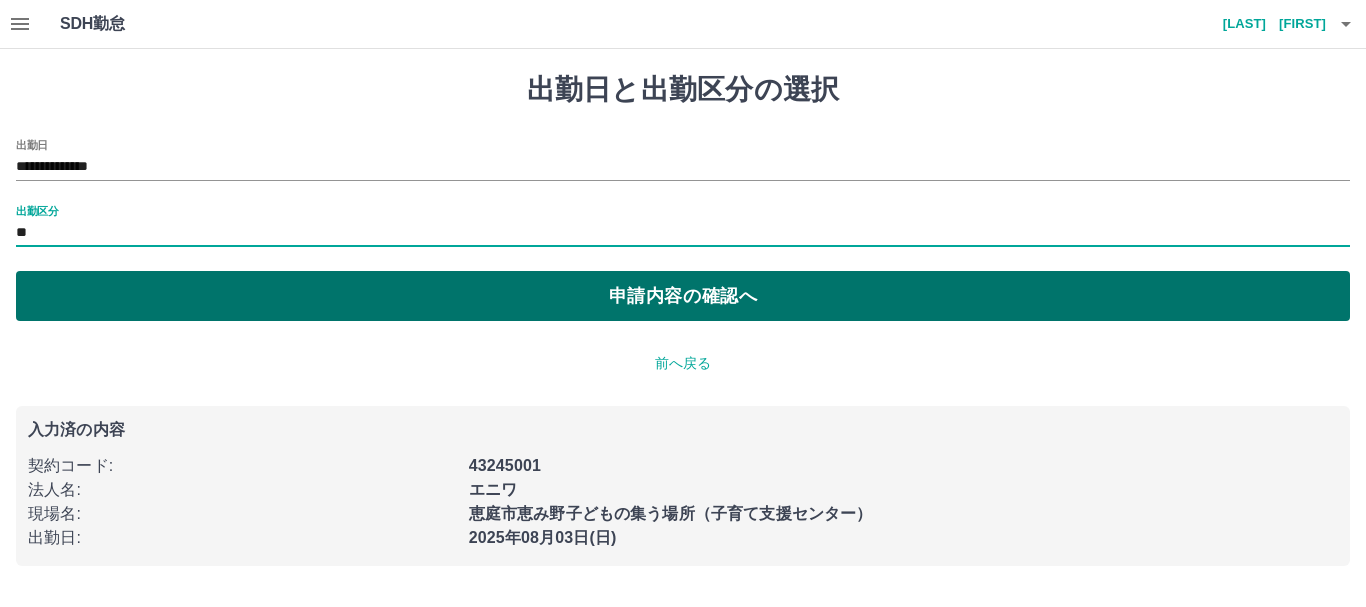 click on "申請内容の確認へ" at bounding box center [683, 296] 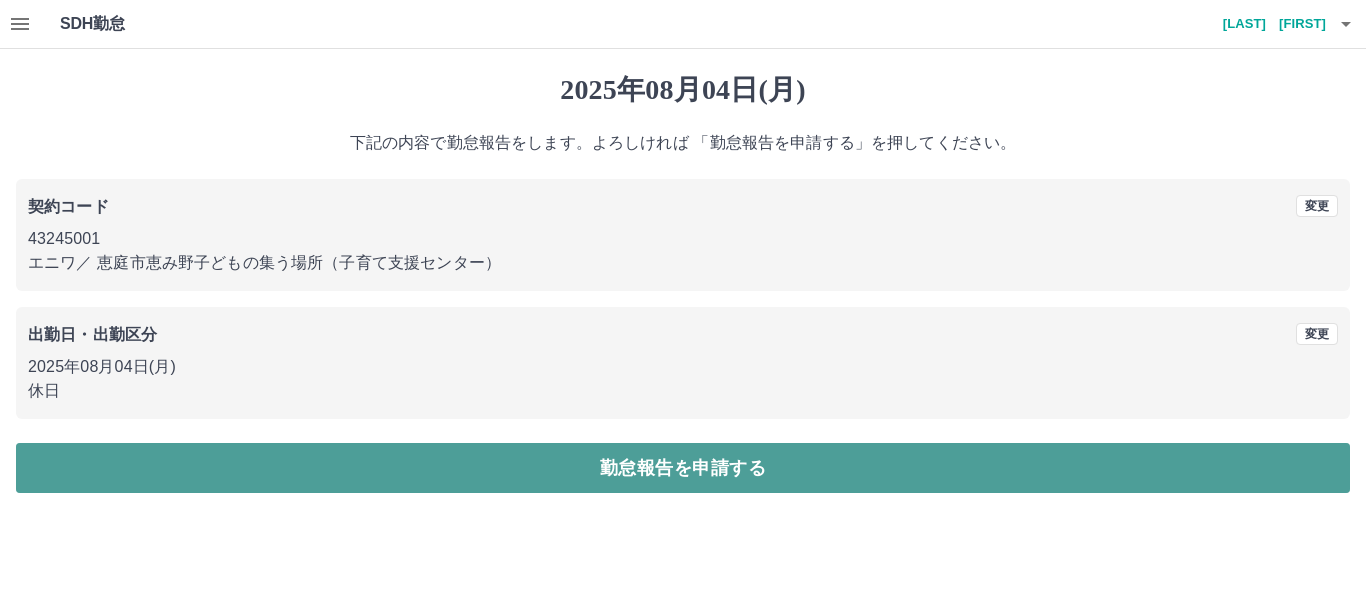 click on "勤怠報告を申請する" at bounding box center (683, 468) 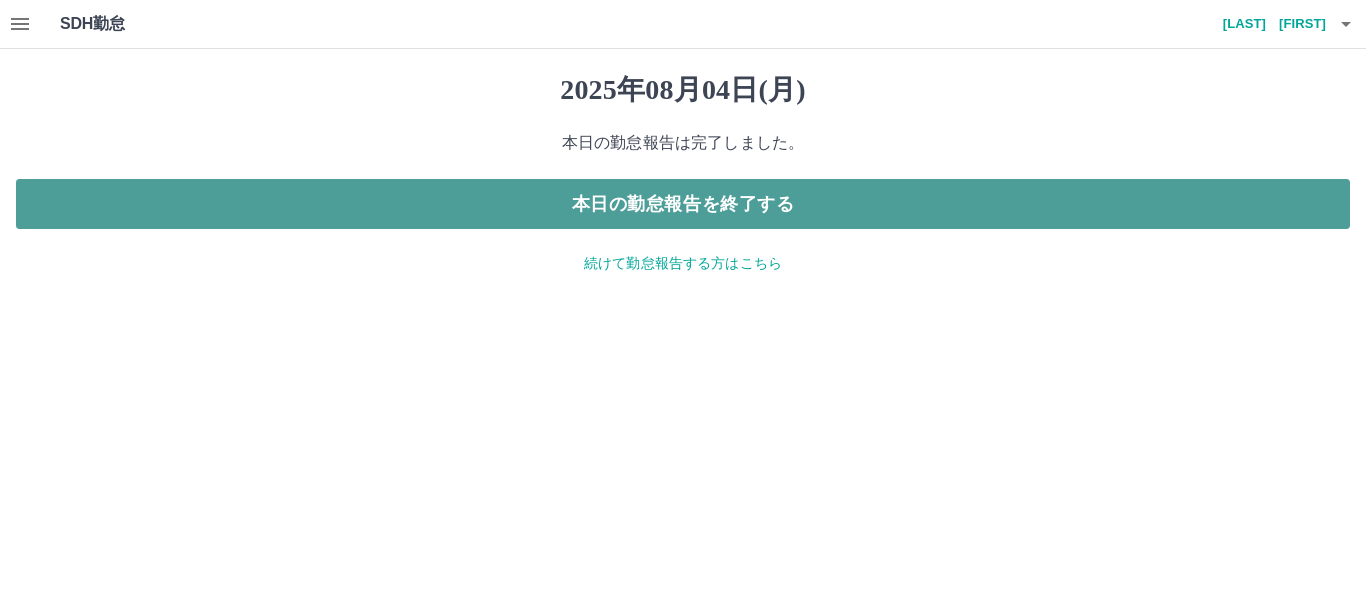 click on "本日の勤怠報告を終了する" at bounding box center [683, 204] 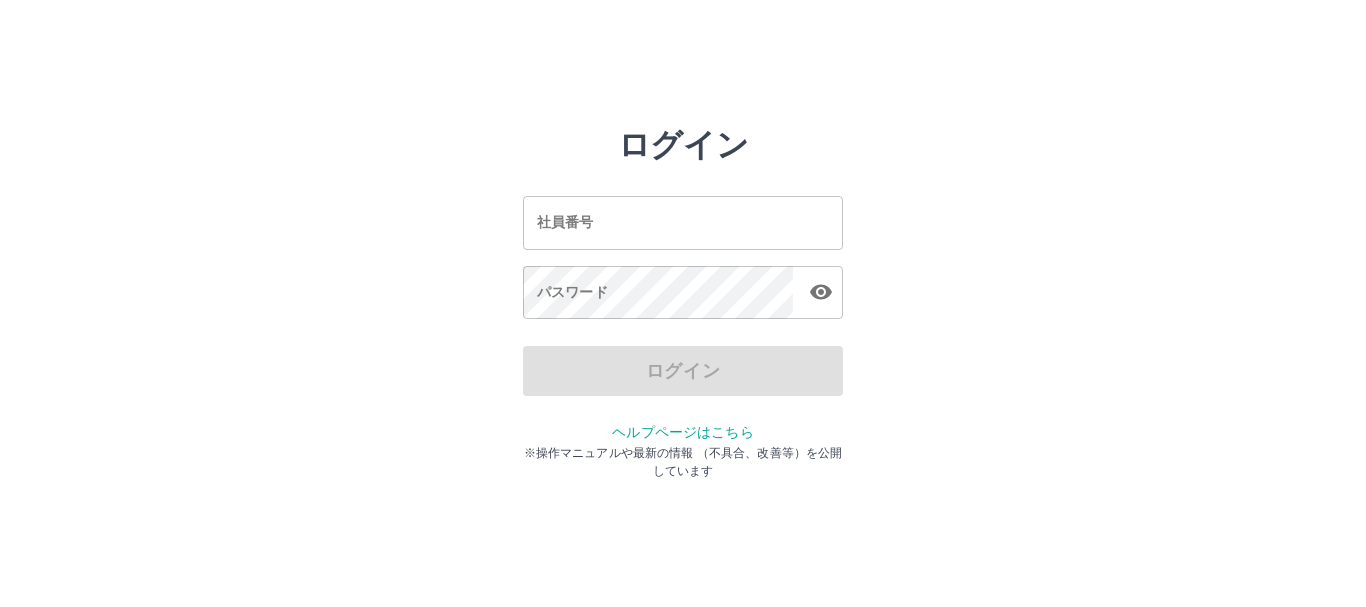 scroll, scrollTop: 0, scrollLeft: 0, axis: both 